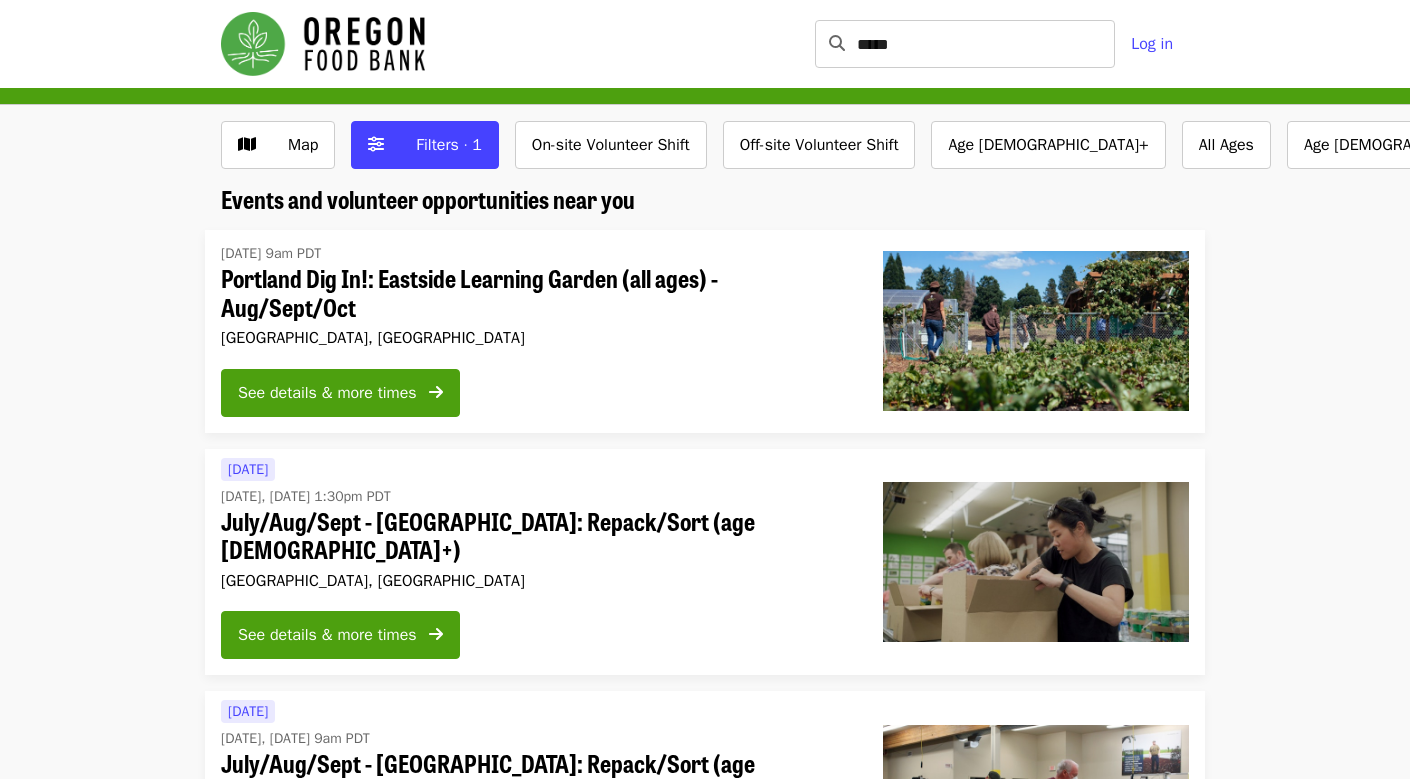 scroll, scrollTop: 0, scrollLeft: 0, axis: both 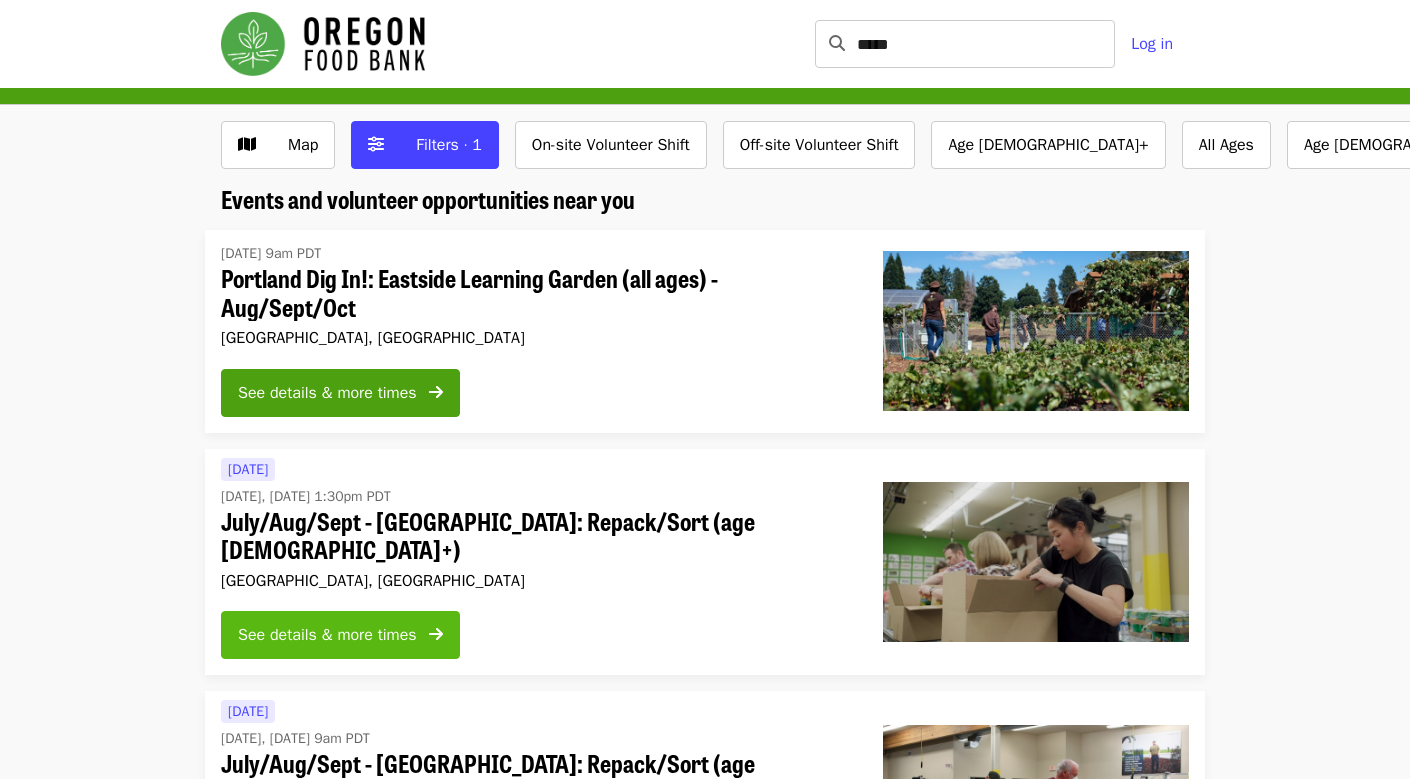 click on "See details & more times" at bounding box center (327, 635) 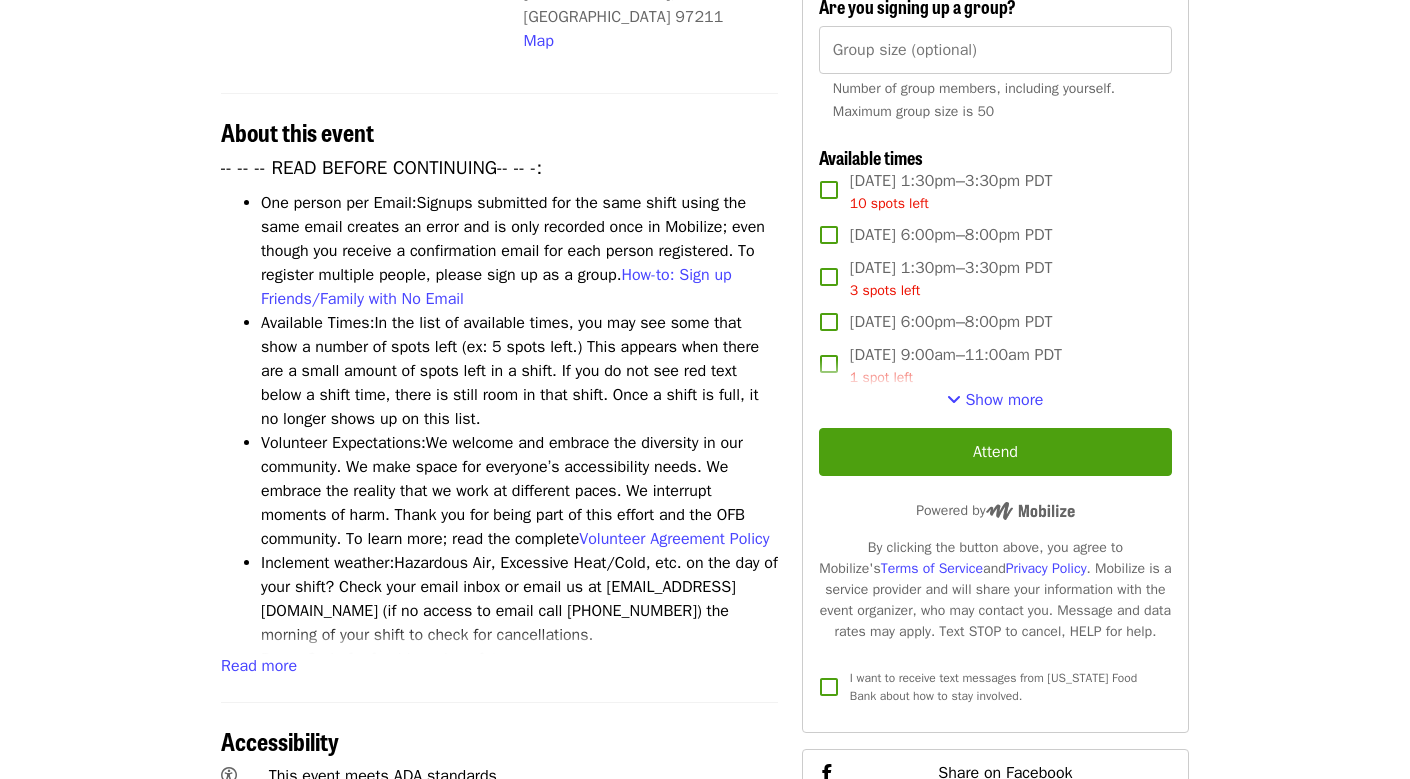 scroll, scrollTop: 682, scrollLeft: 0, axis: vertical 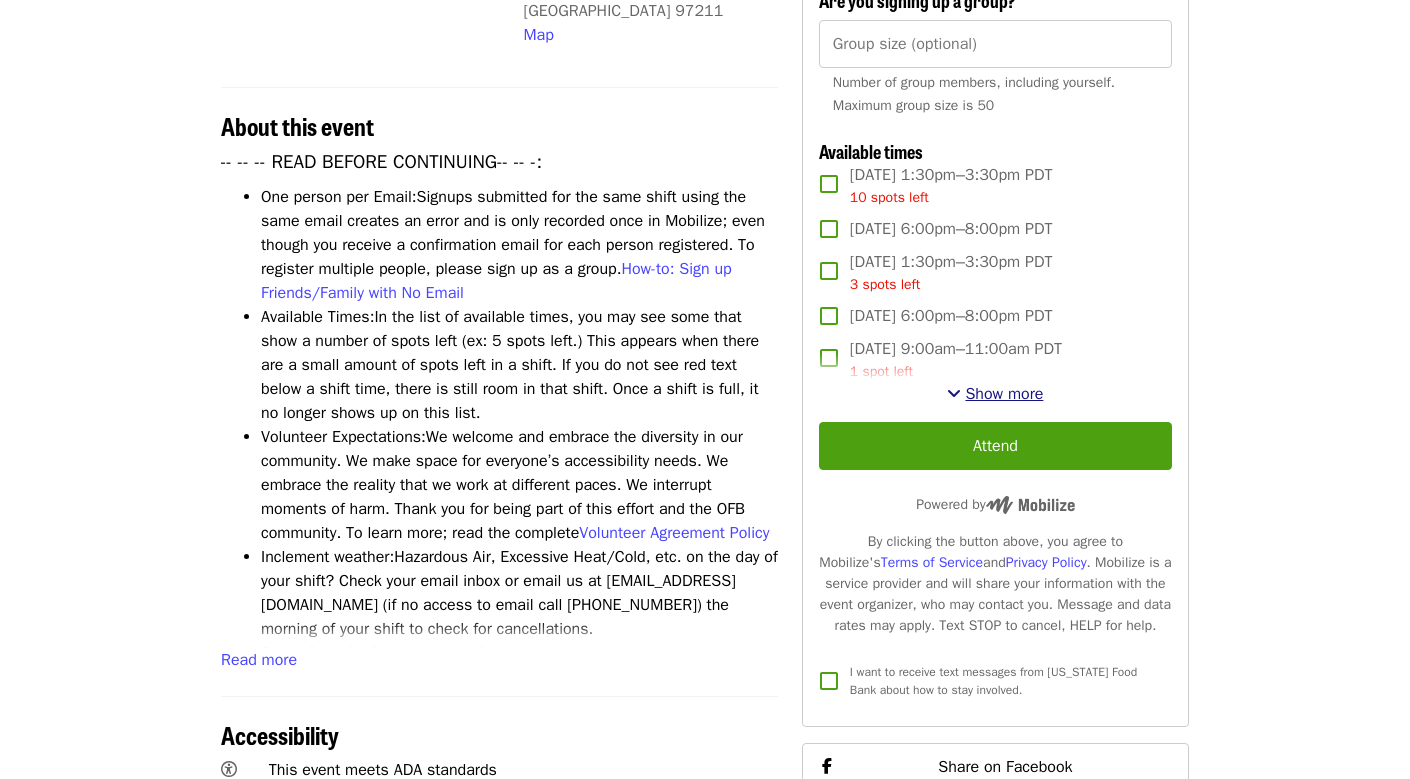 click on "Show more" at bounding box center (1004, 394) 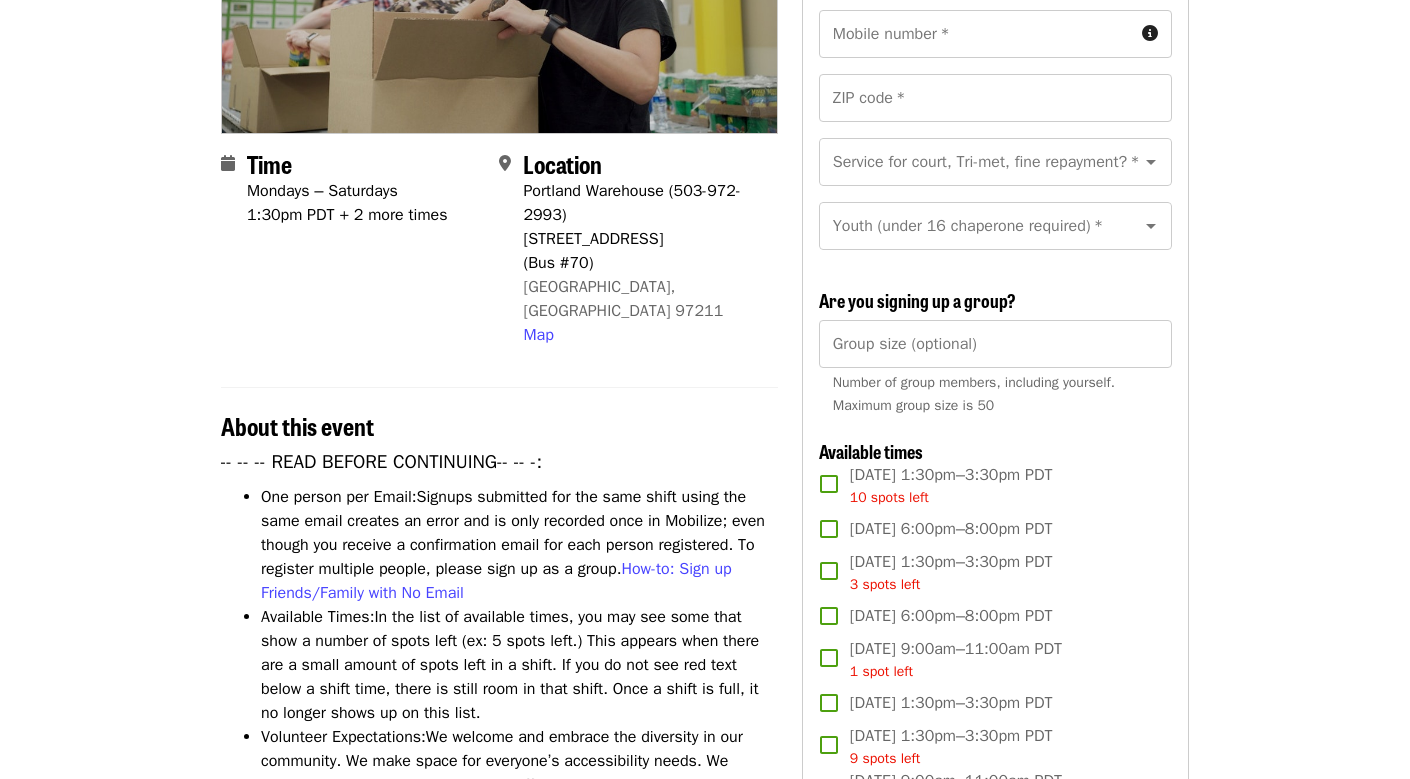 scroll, scrollTop: 393, scrollLeft: 0, axis: vertical 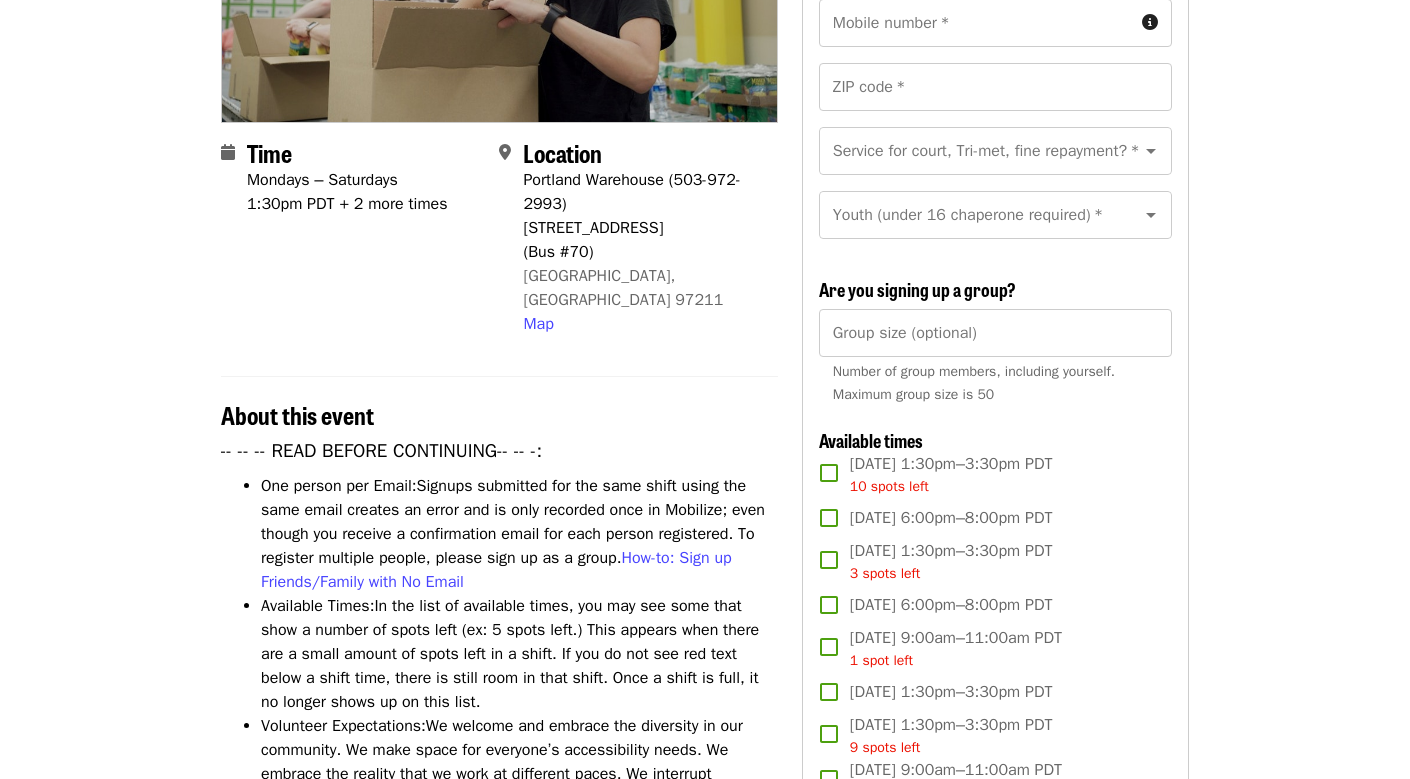 click on "July/Aug/Sept - [GEOGRAPHIC_DATA]: Repack/Sort (age [DEMOGRAPHIC_DATA]+) Highest Priority Volunteer Shift Time Mondays – Saturdays 1:30pm PDT + 2 more times Location [GEOGRAPHIC_DATA] Warehouse (503-972-2993) [STREET_ADDRESS] Map About this event  -- -- -- READ BEFORE CONTINUING-- -- -:
One person per Email:  Signups submitted for the same shift using the same email creates an error and is only recorded once in Mobilize; even though you receive a confirmation email for each person registered. To register multiple people, please sign up as a group.  How-to: Sign up Friends/Family with No Email
Available Times:  In the list of available times, you may see some that show a number of spots left (ex: 5 spots left.) This appears when there are a small amount of spots left in a shift. If you do not see red text below a shift time, there is still room in that shift. Once a shift is full, it no longer shows up on this list.
Volunteer Expectations: Volunteer Agreement Policy
Inclement weather:" at bounding box center [705, 2365] 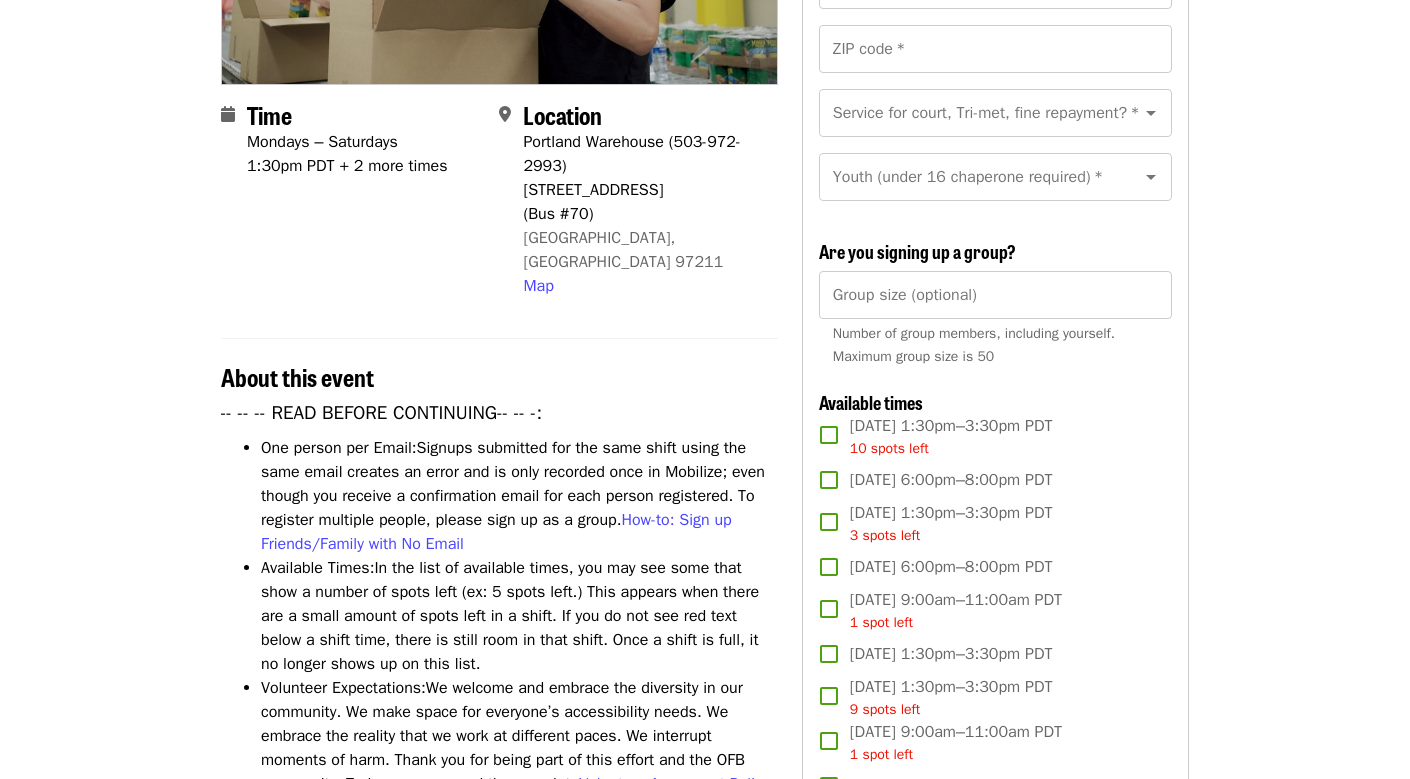 scroll, scrollTop: 420, scrollLeft: 0, axis: vertical 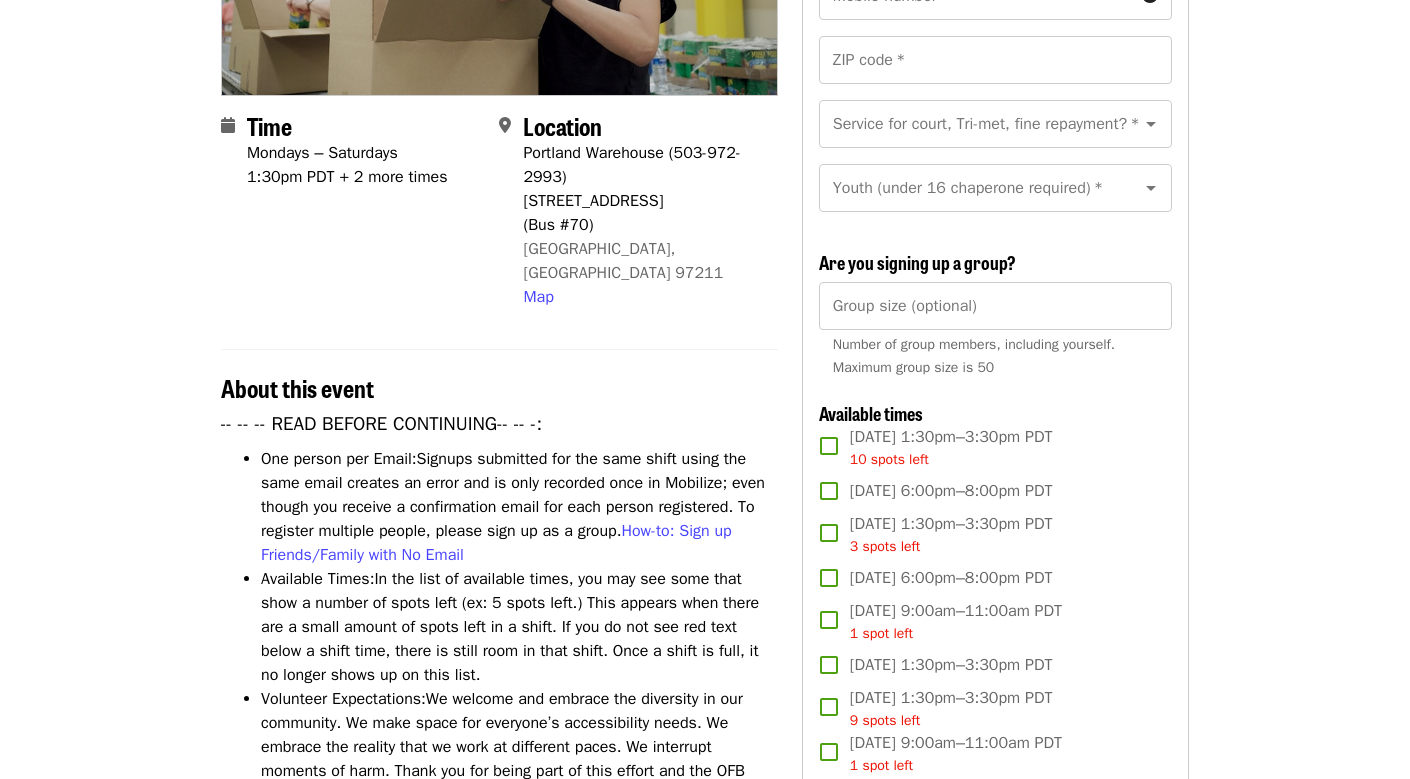 click at bounding box center [1137, 188] 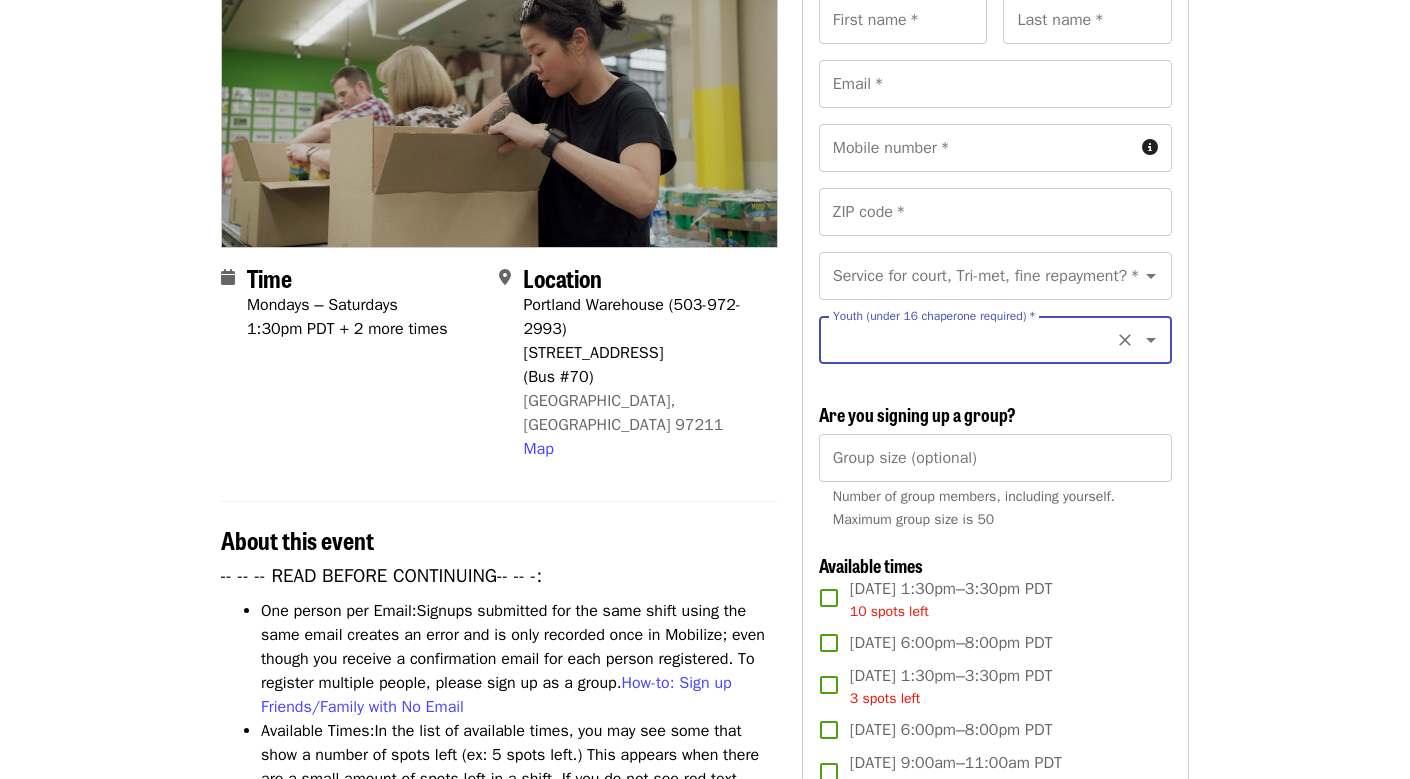 scroll, scrollTop: 255, scrollLeft: 0, axis: vertical 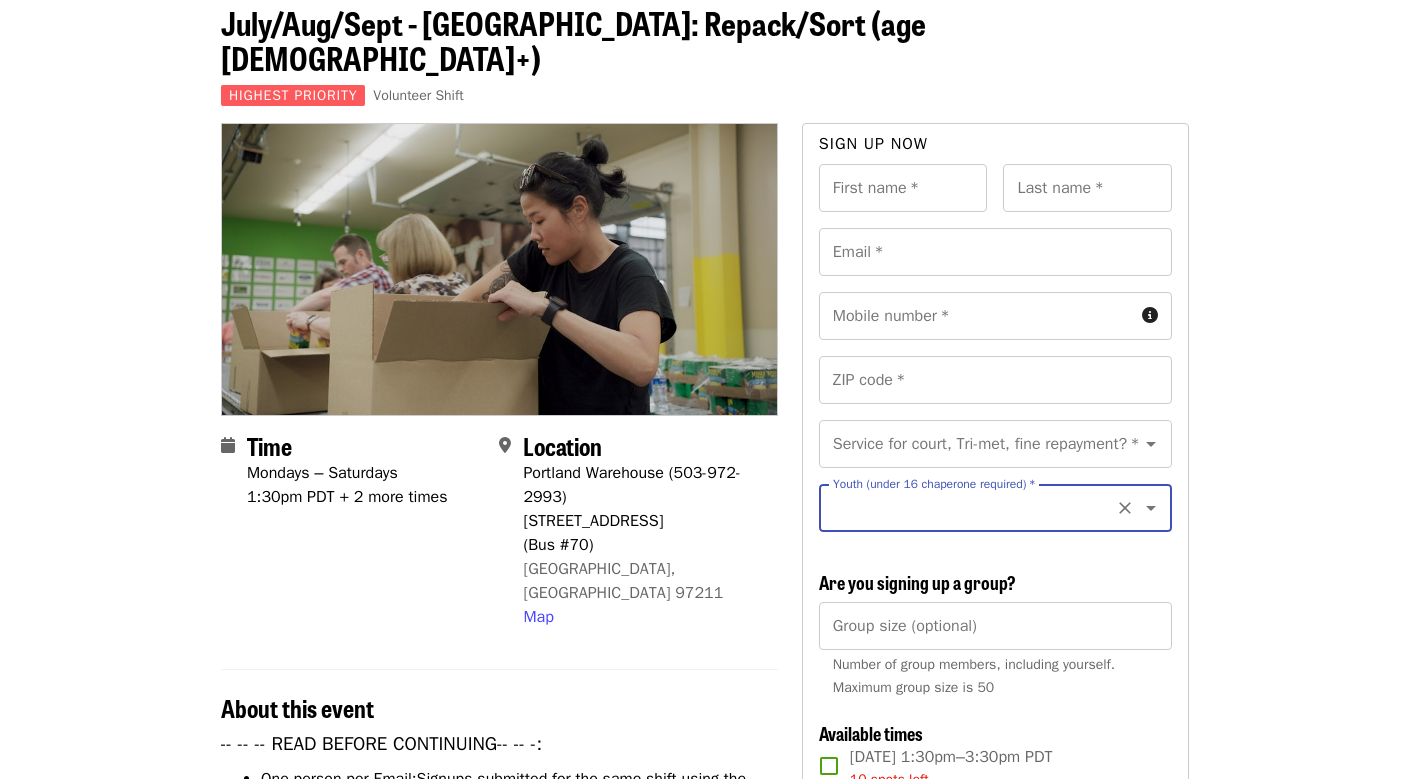 click 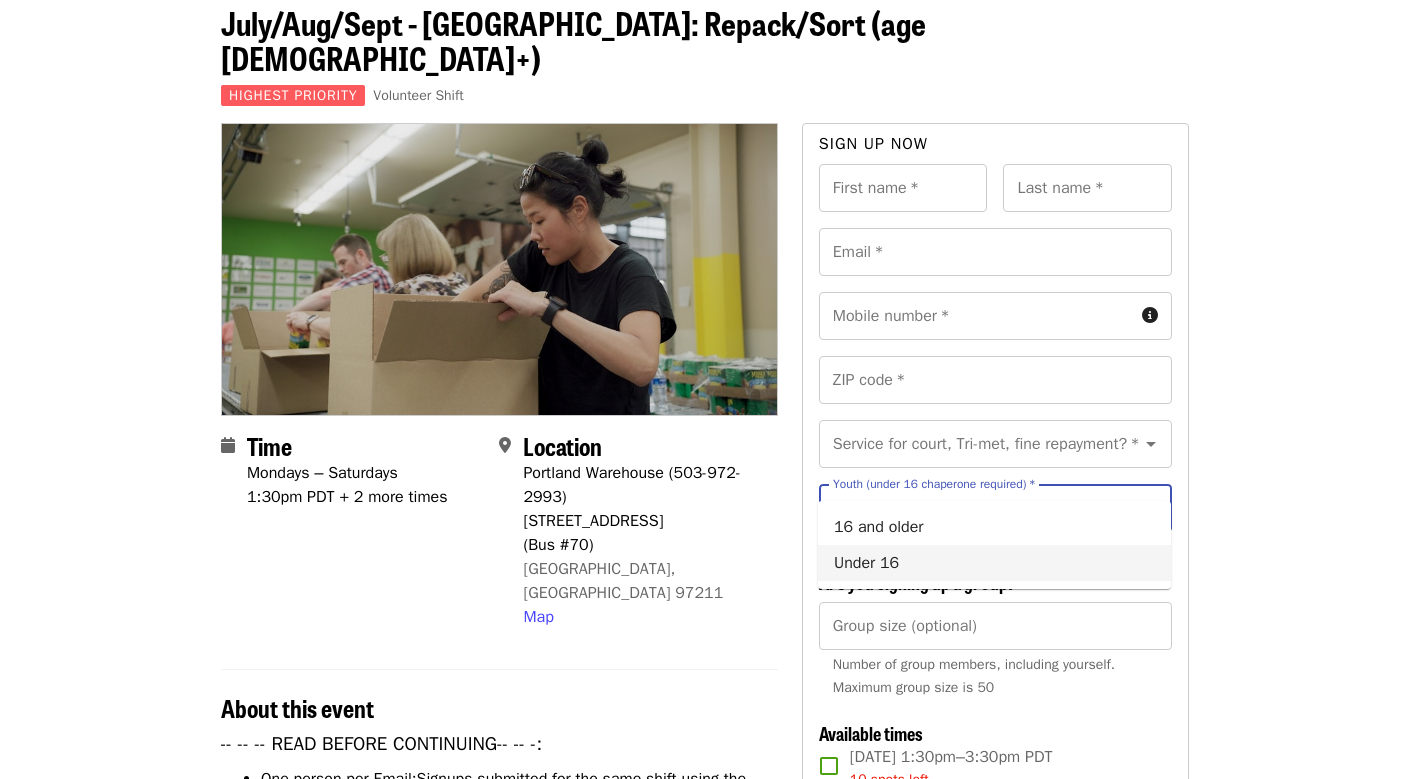 click on "Under 16" at bounding box center (994, 563) 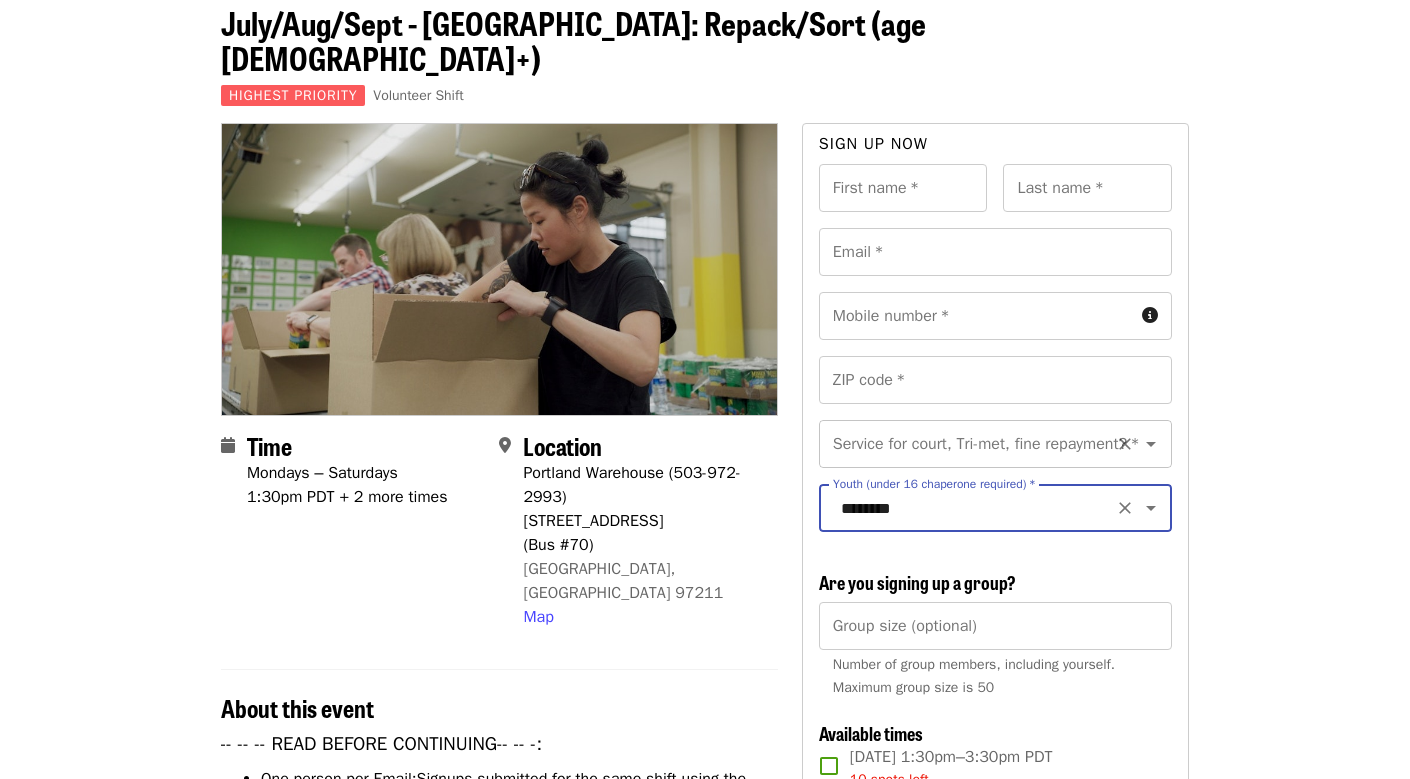 click 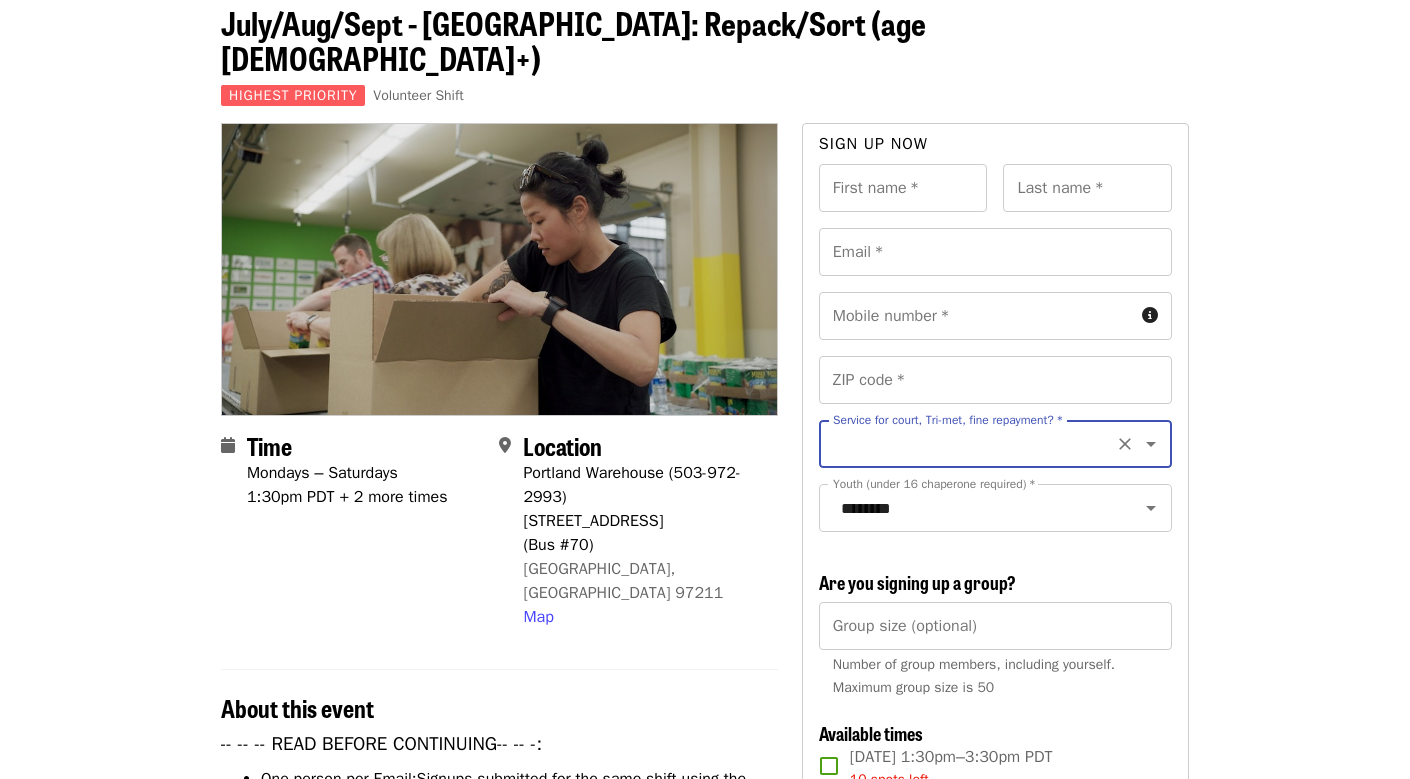 click 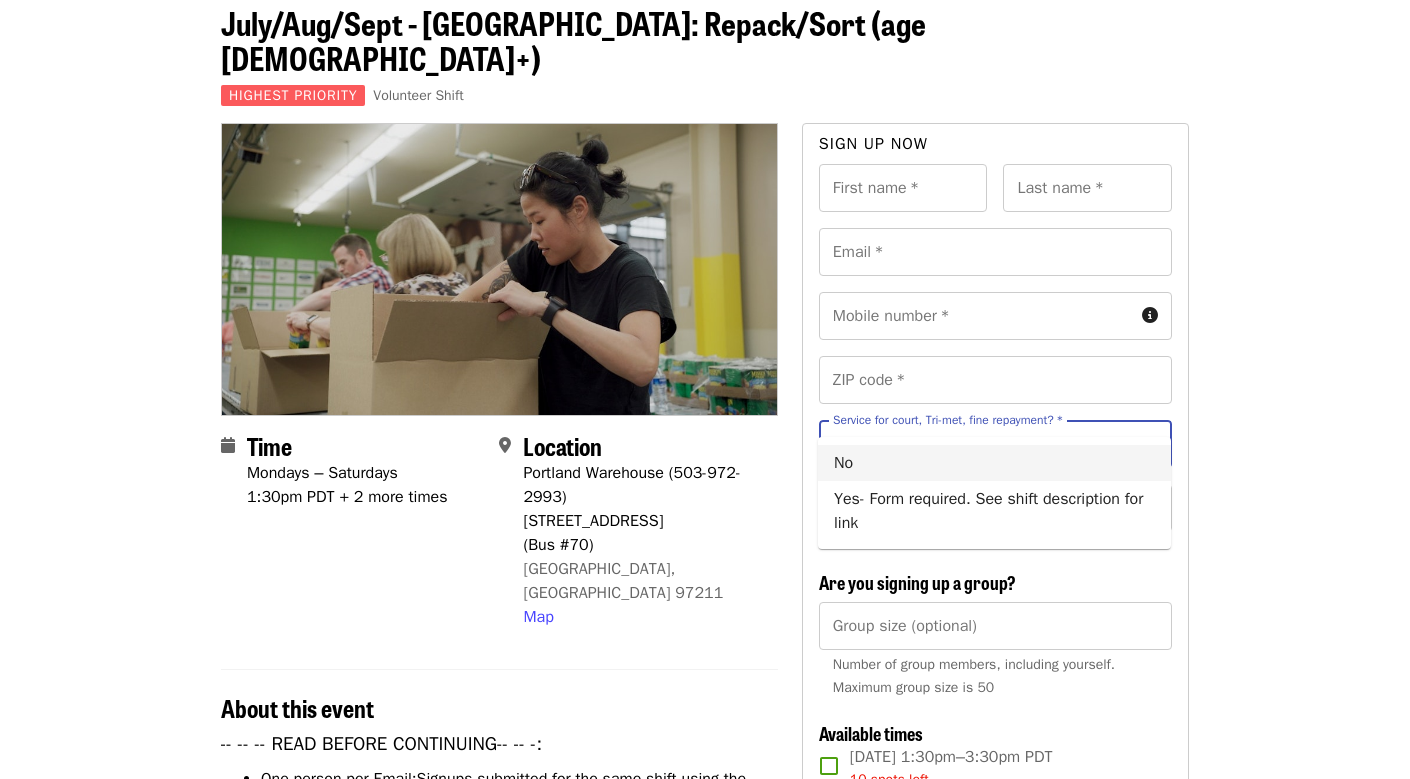 click on "No" at bounding box center (994, 463) 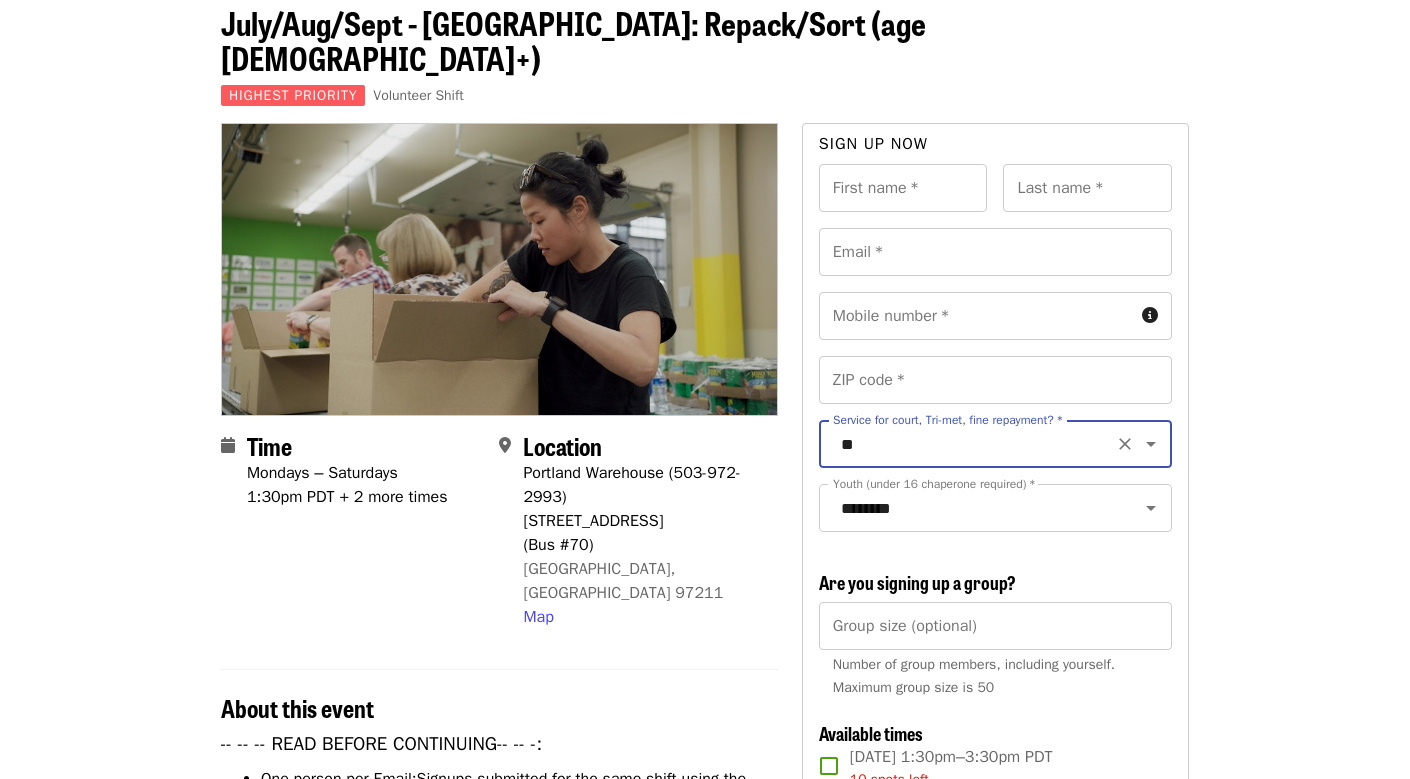 type on "**" 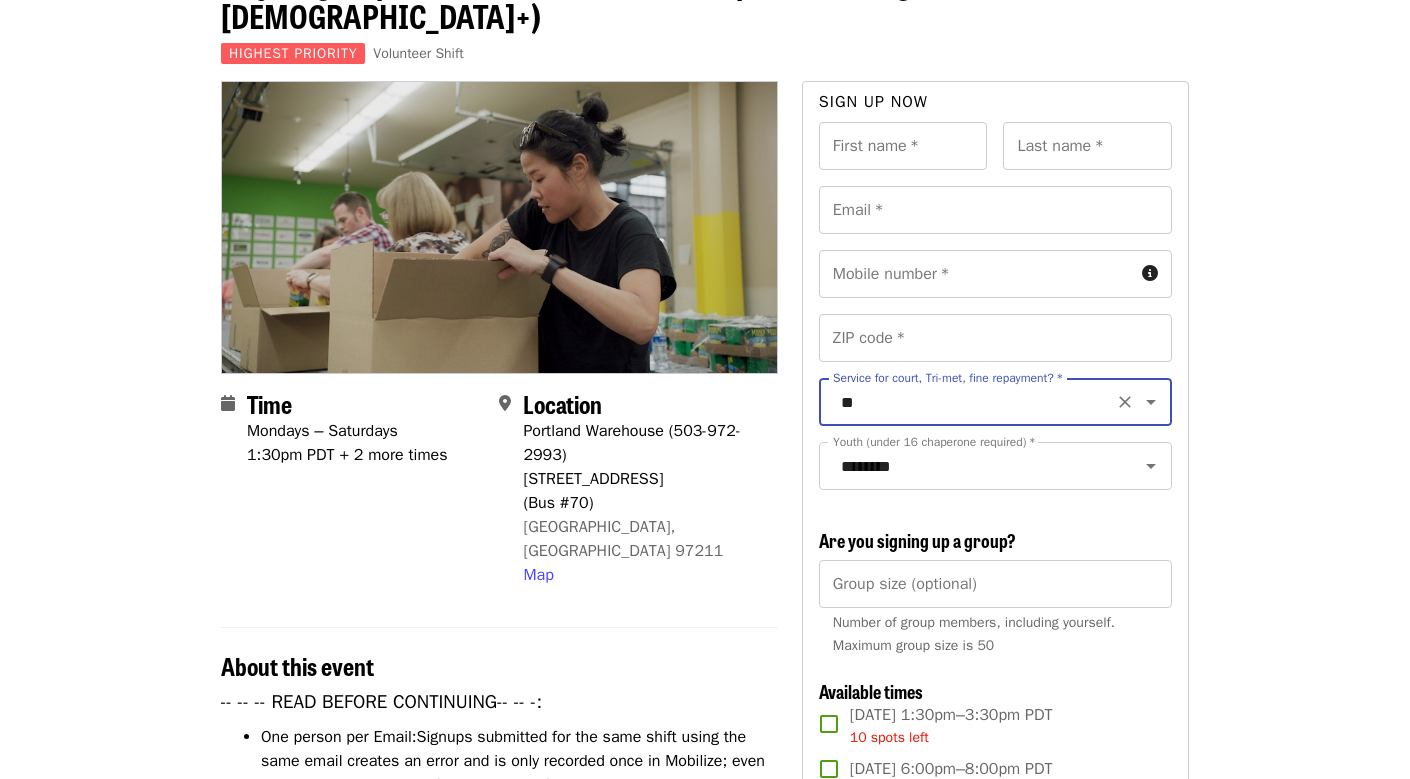 scroll, scrollTop: 144, scrollLeft: 0, axis: vertical 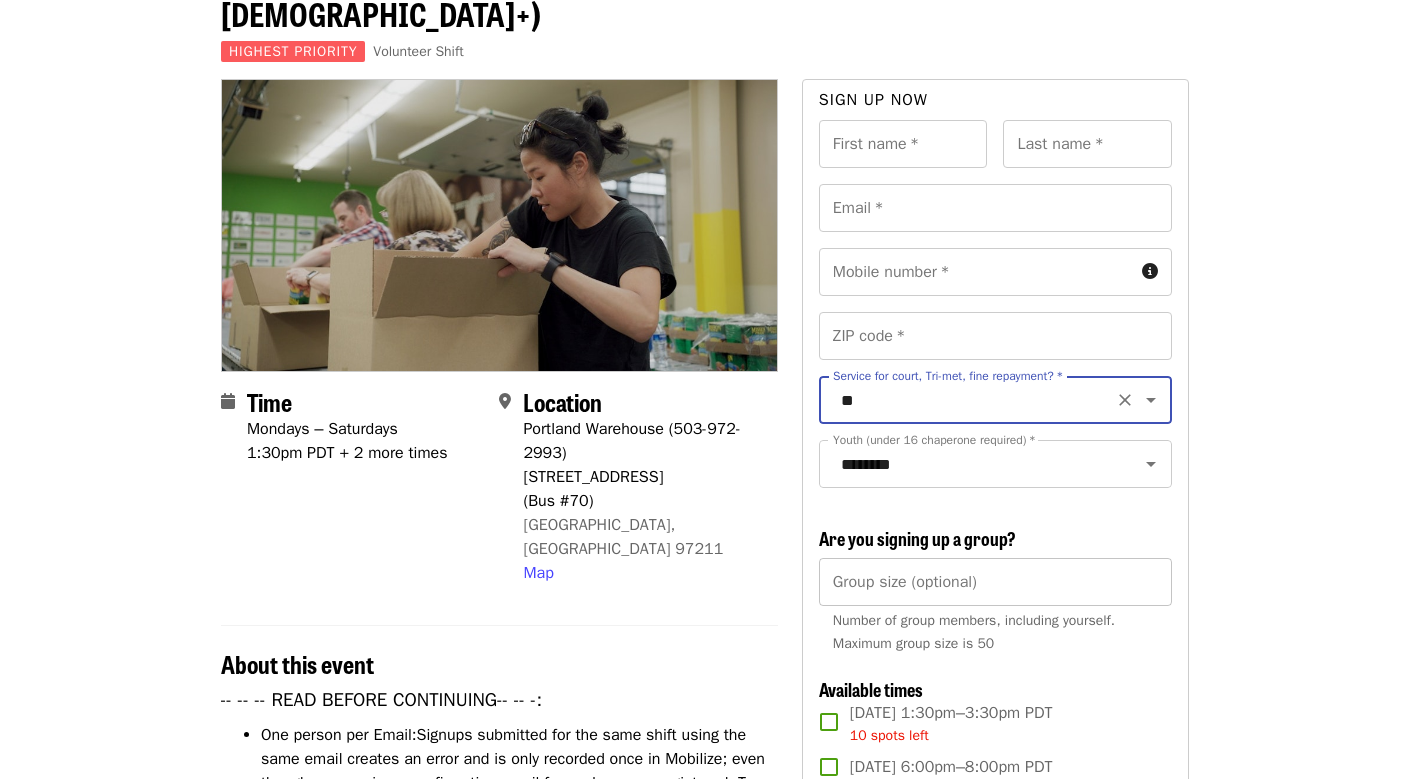 click on "*" at bounding box center [995, 582] 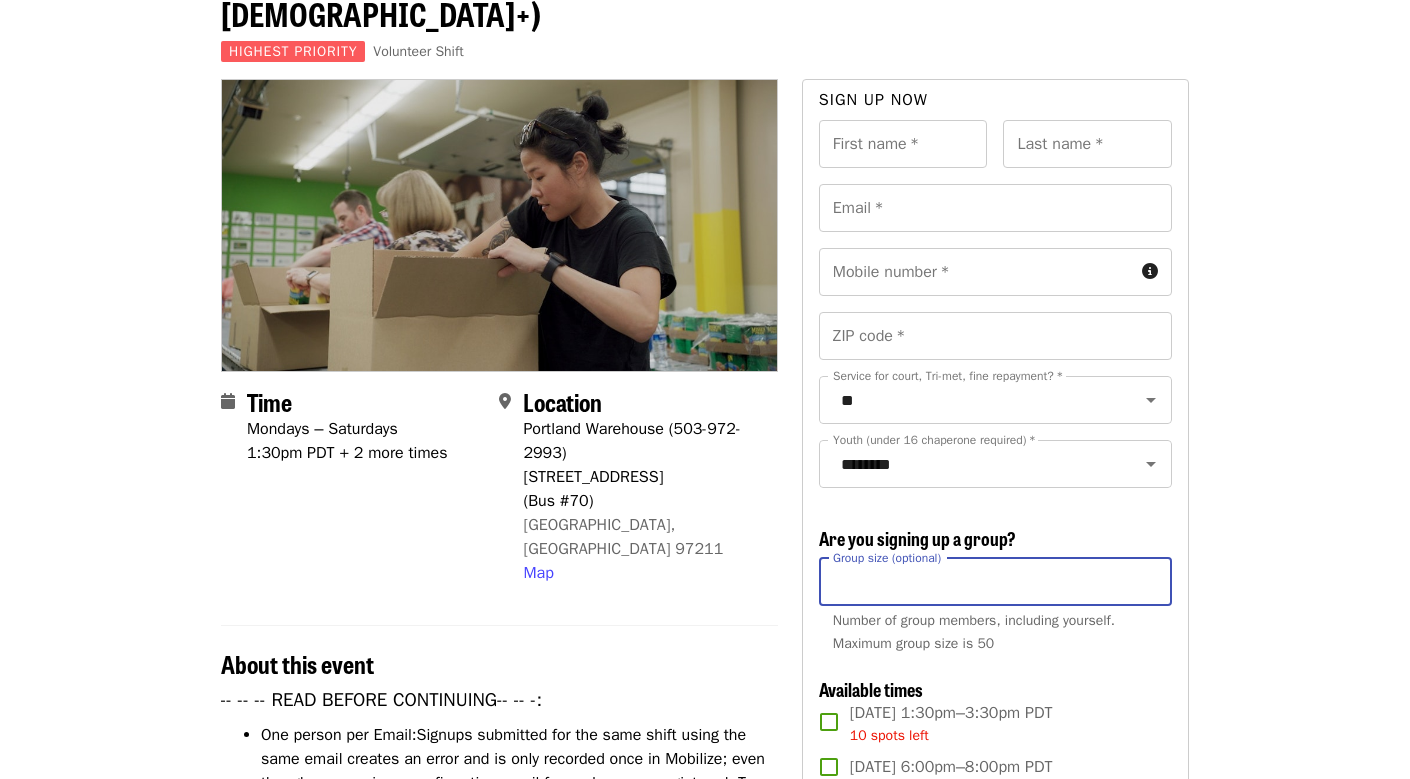 click on "*" at bounding box center (995, 582) 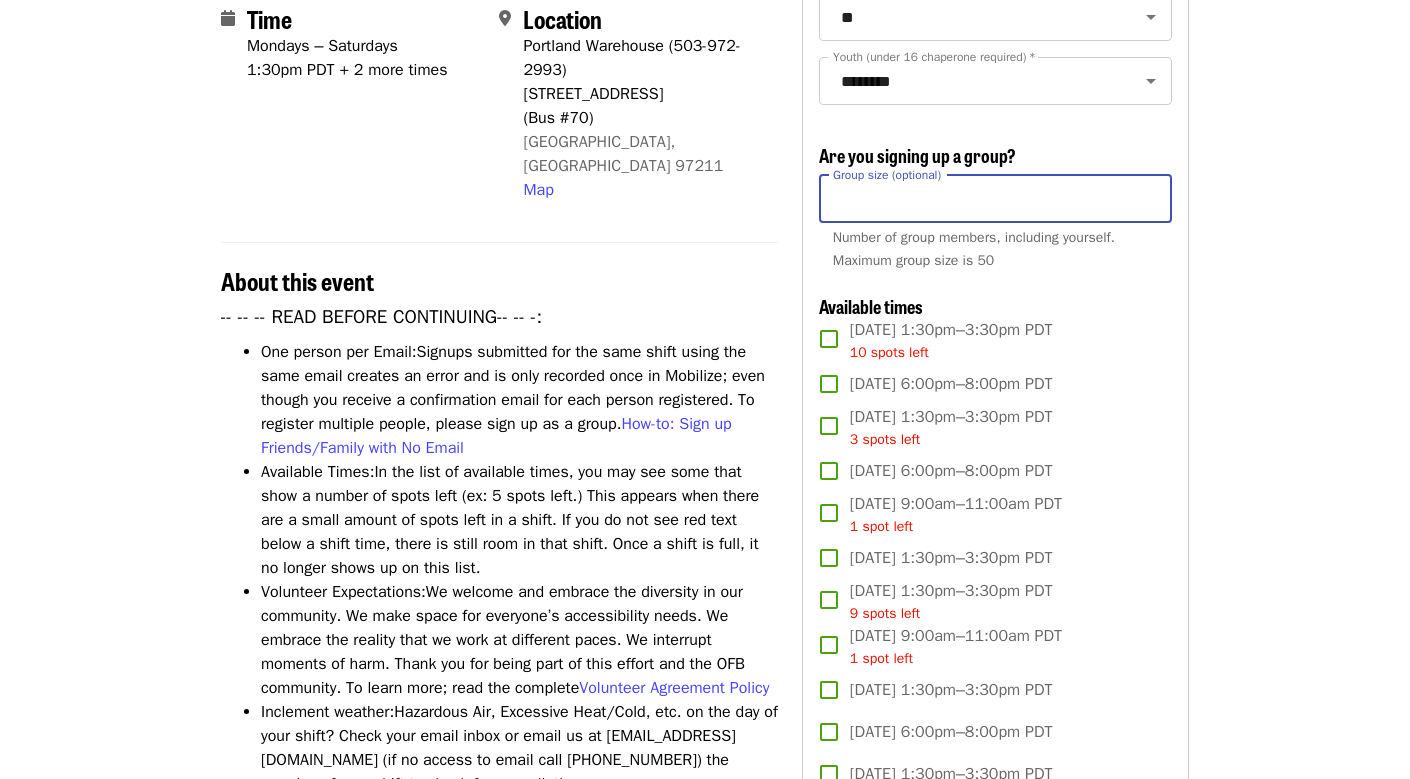 scroll, scrollTop: 551, scrollLeft: 0, axis: vertical 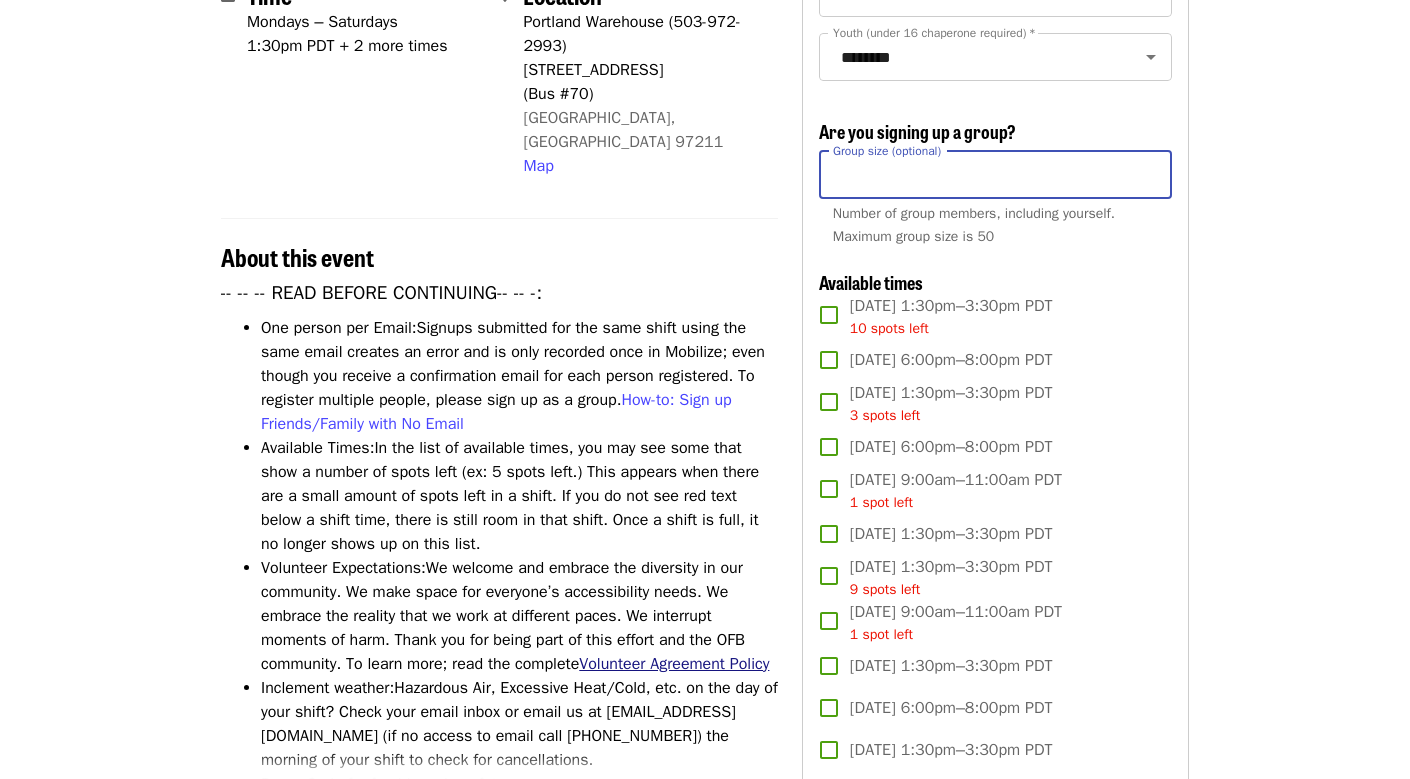 click on "Volunteer Agreement Policy" at bounding box center [674, 664] 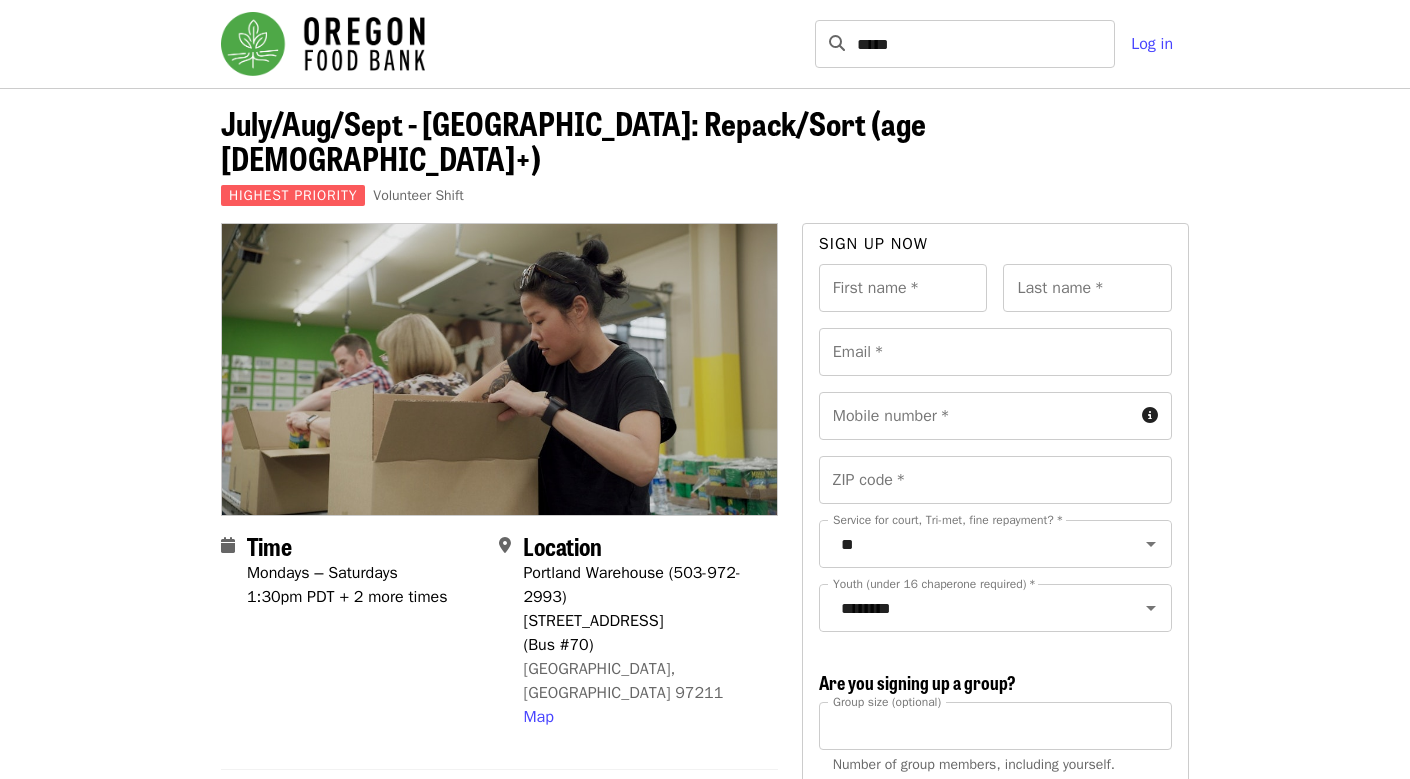 scroll, scrollTop: 0, scrollLeft: 0, axis: both 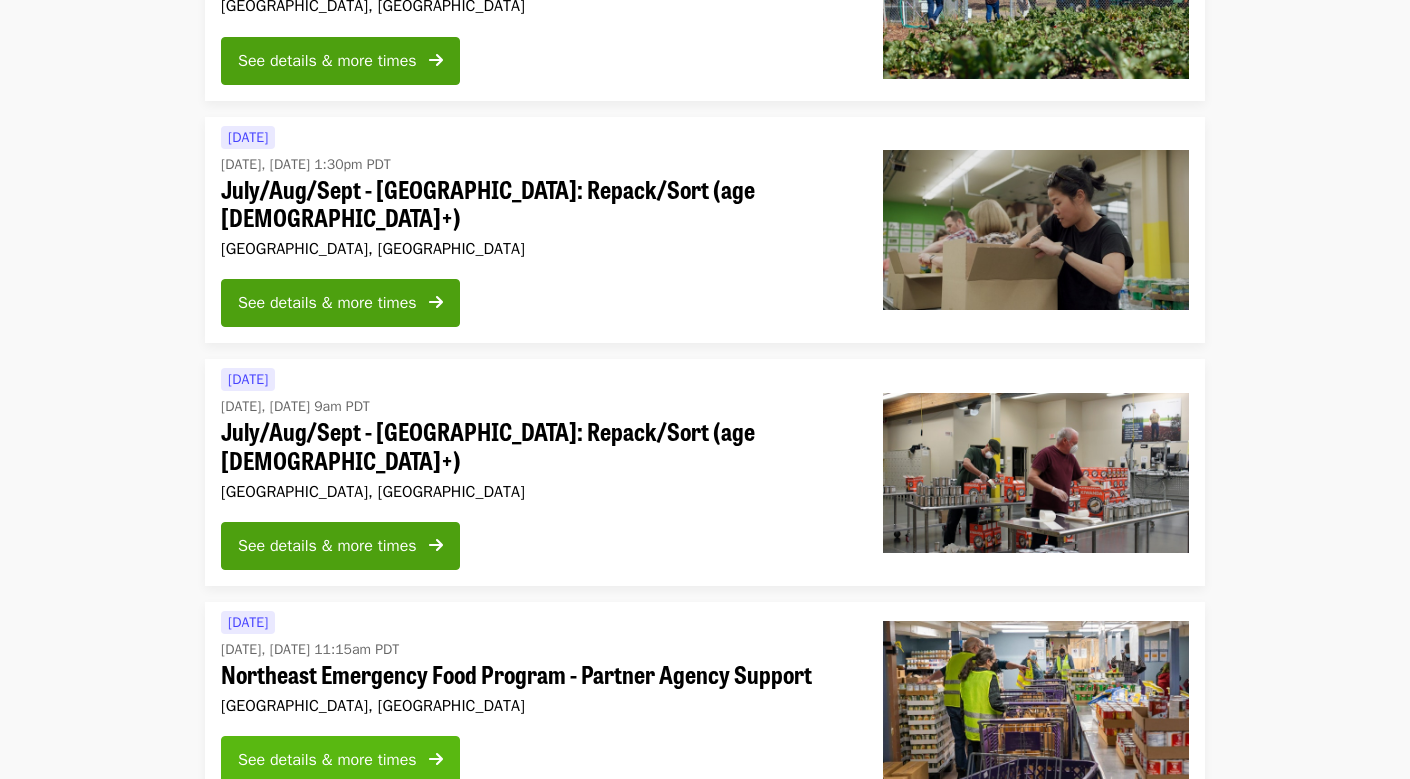 click on "See details & more times" at bounding box center [327, 760] 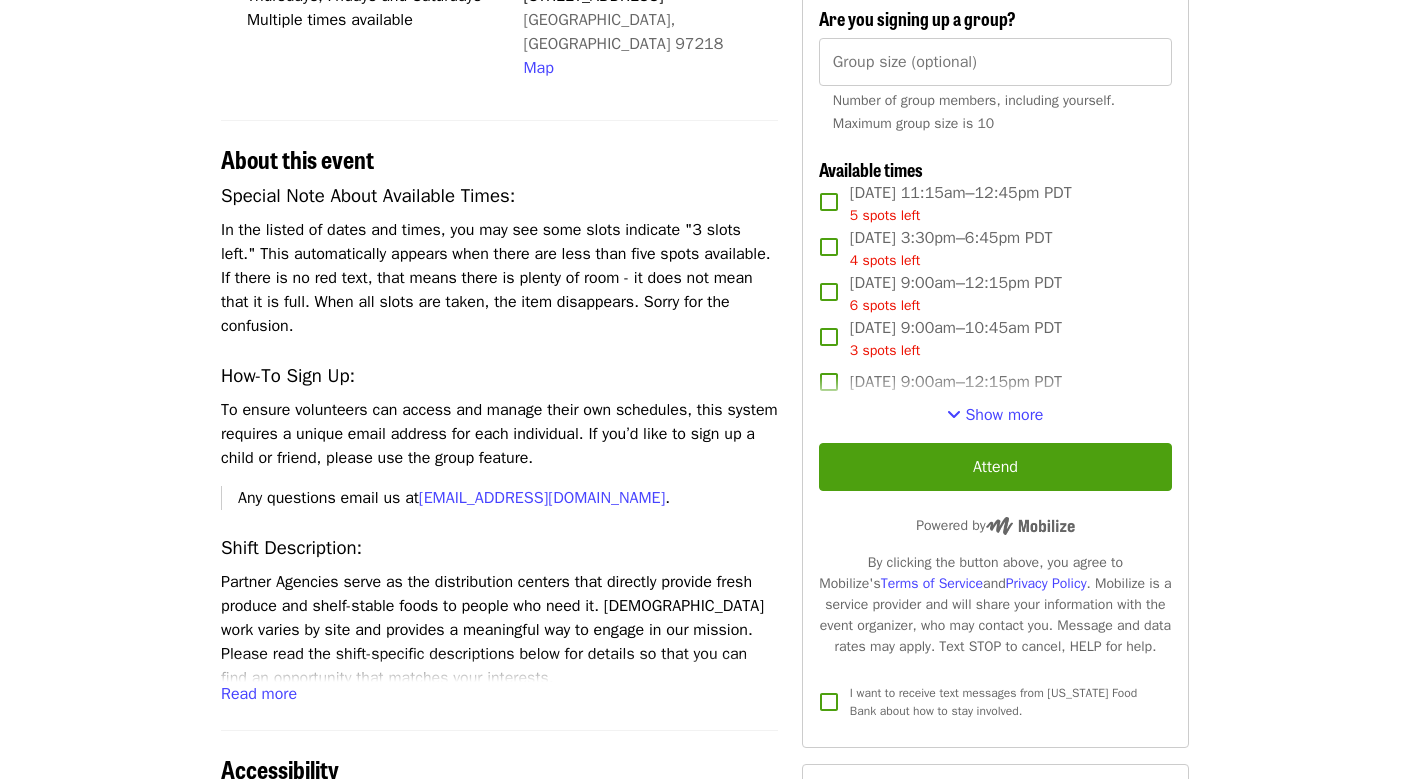 scroll, scrollTop: 567, scrollLeft: 0, axis: vertical 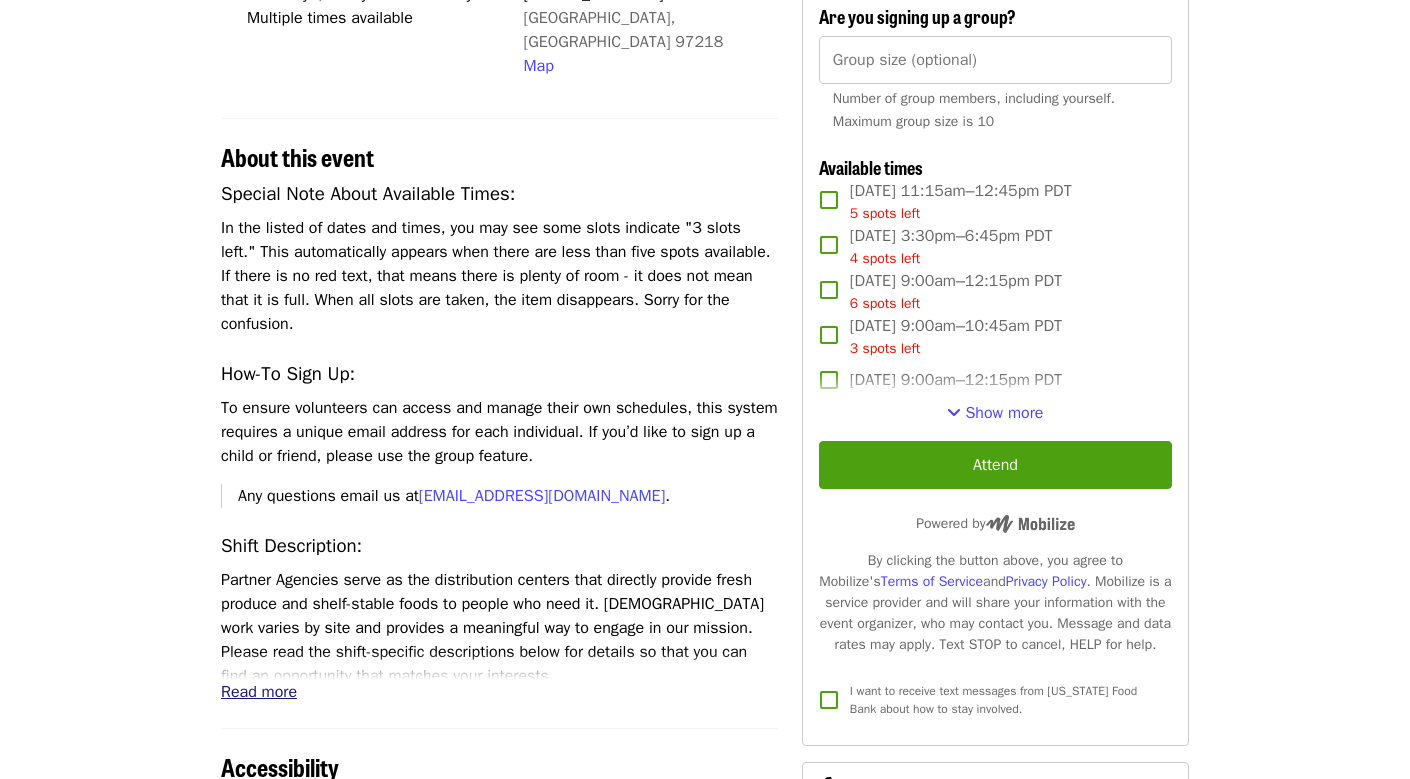 click on "Read more" at bounding box center (259, 692) 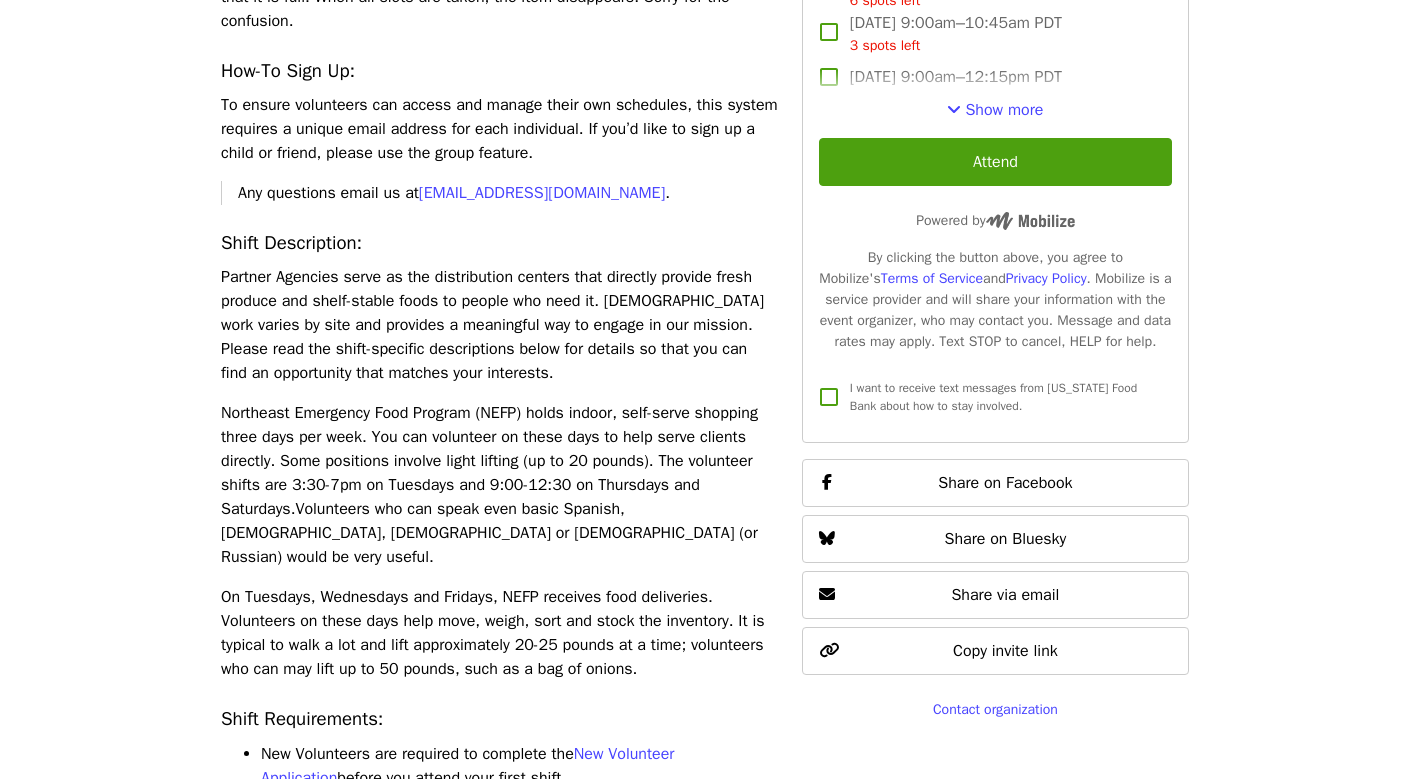 scroll, scrollTop: 872, scrollLeft: 0, axis: vertical 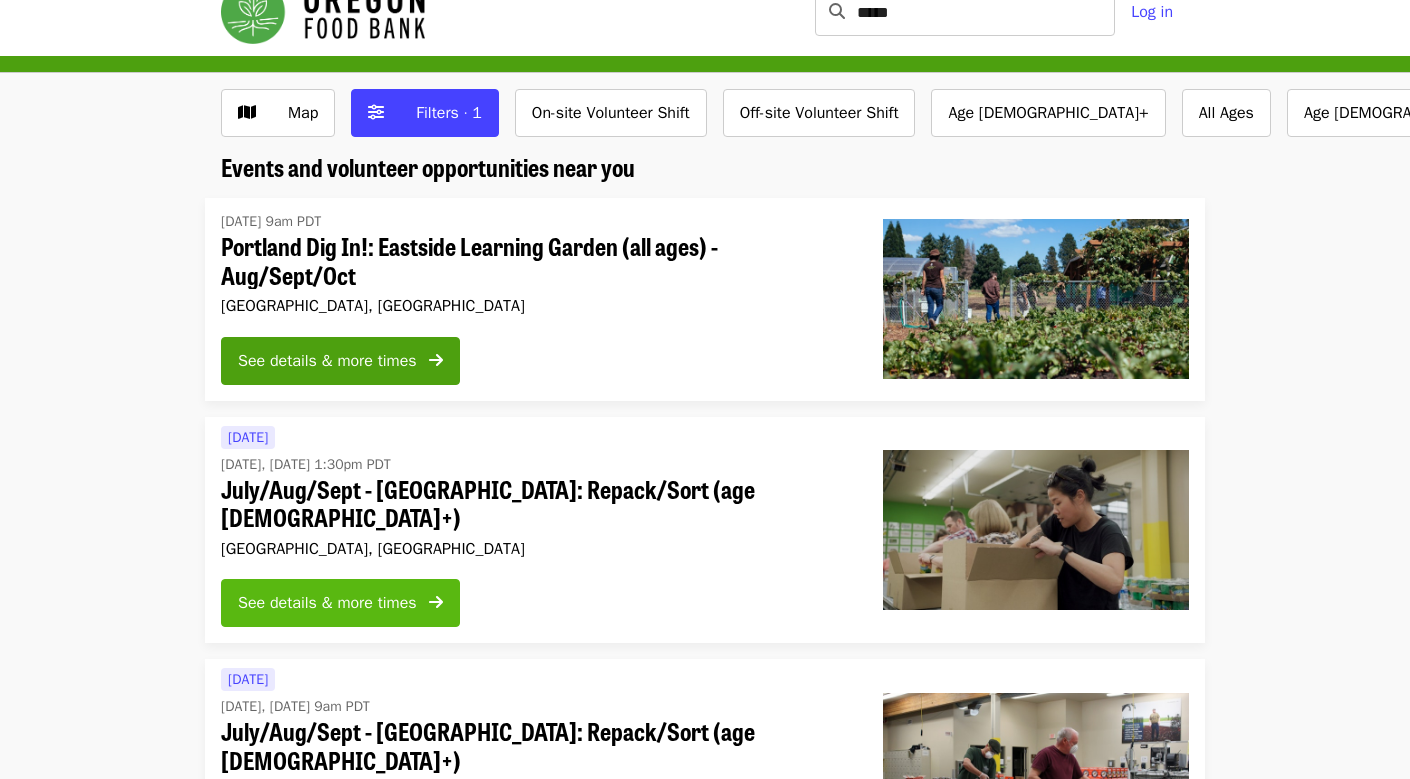 click on "See details & more times" at bounding box center [327, 603] 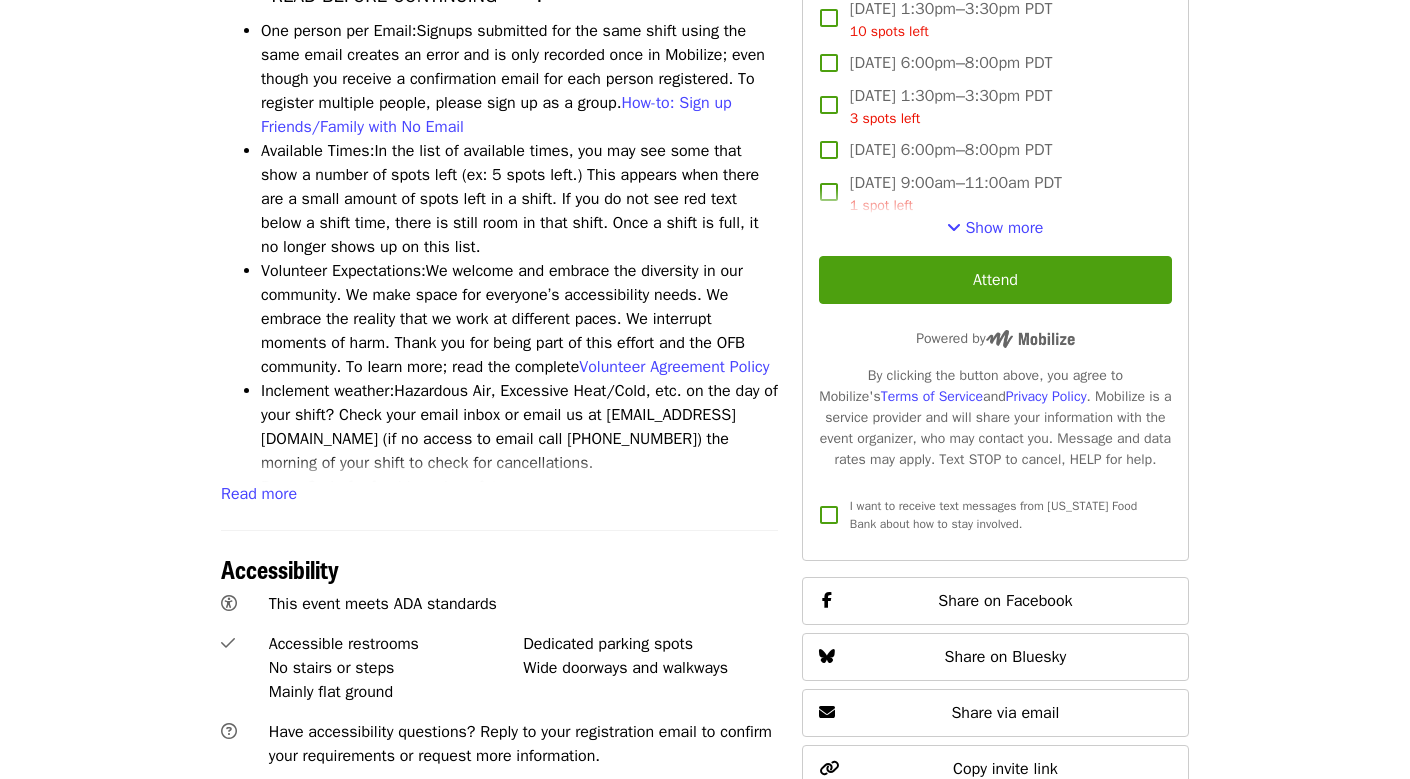 scroll, scrollTop: 871, scrollLeft: 0, axis: vertical 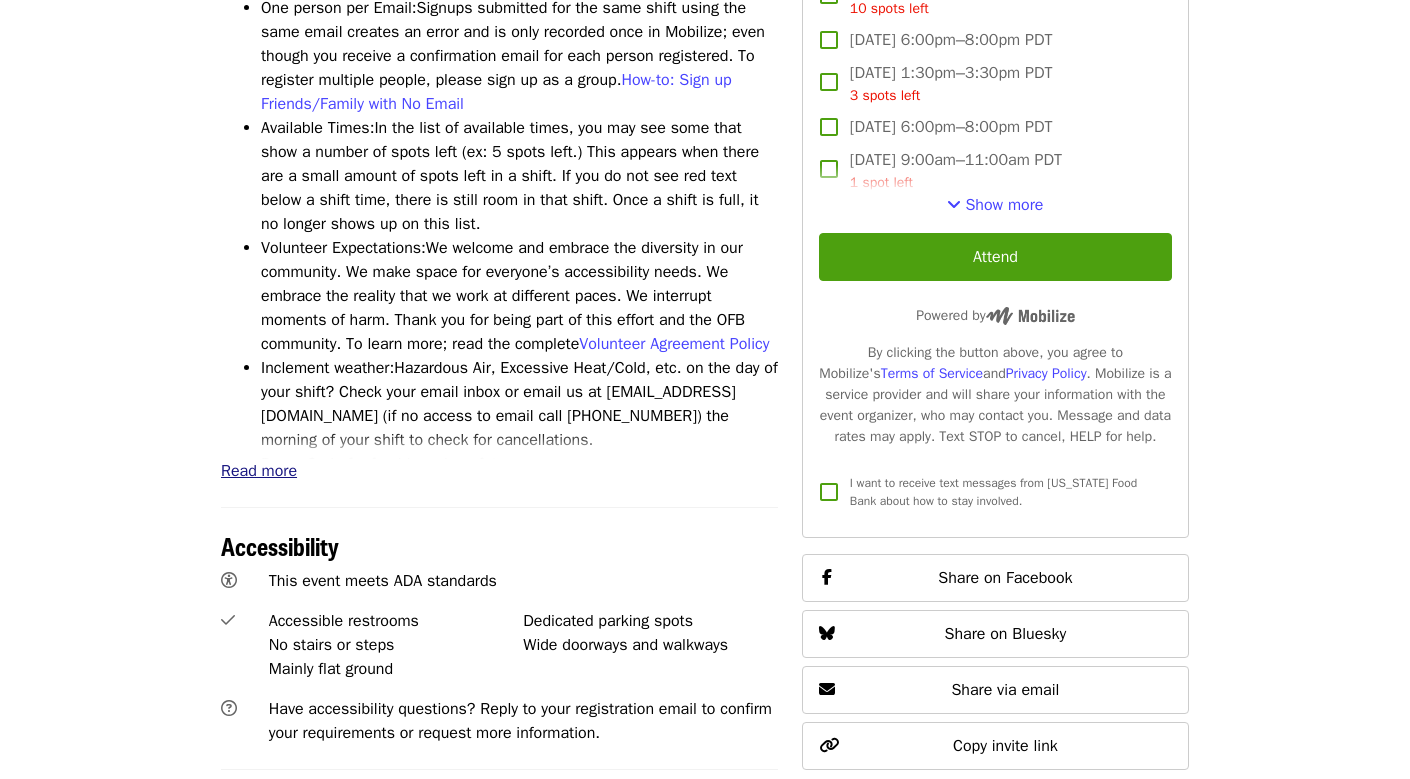 click on "Read more" at bounding box center [259, 471] 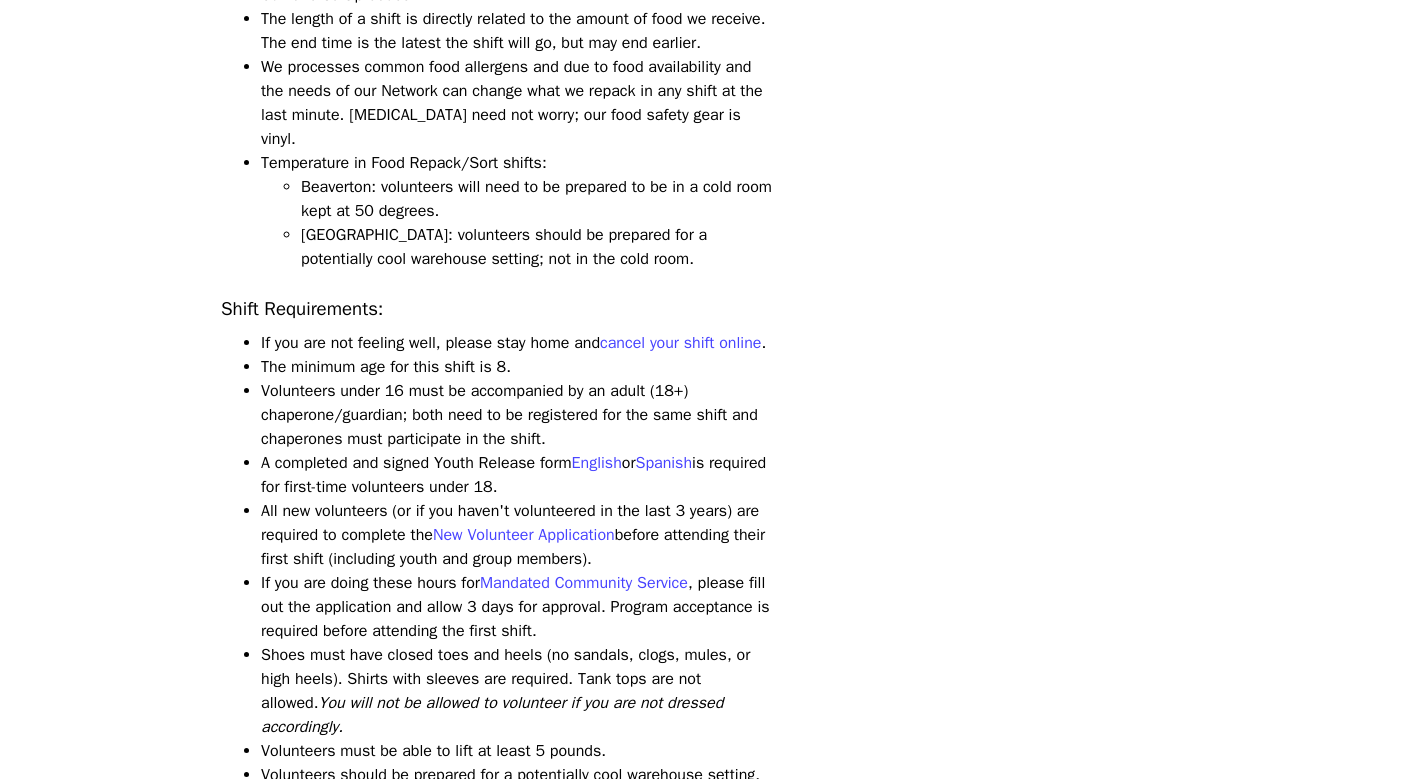 scroll, scrollTop: 1845, scrollLeft: 0, axis: vertical 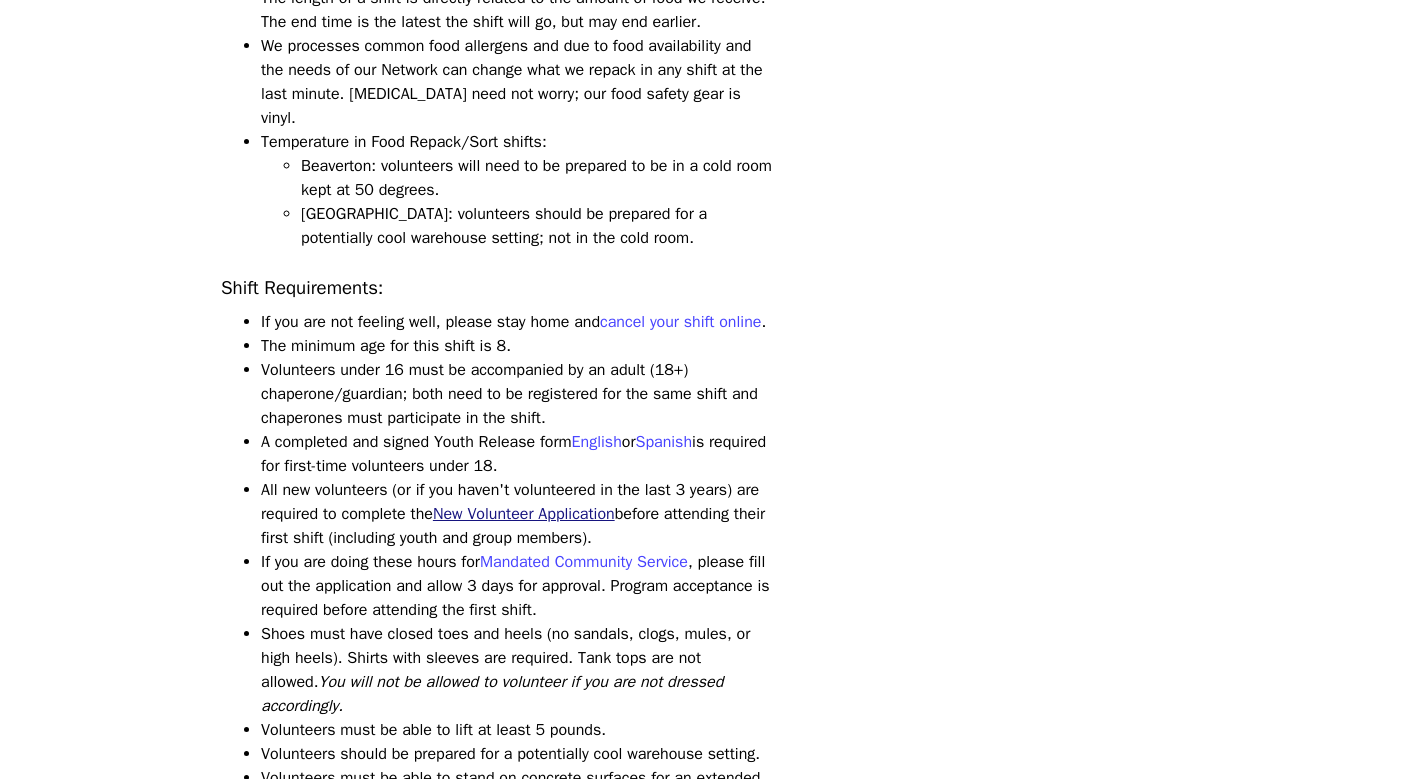 click on "New Volunteer Application" at bounding box center (524, 514) 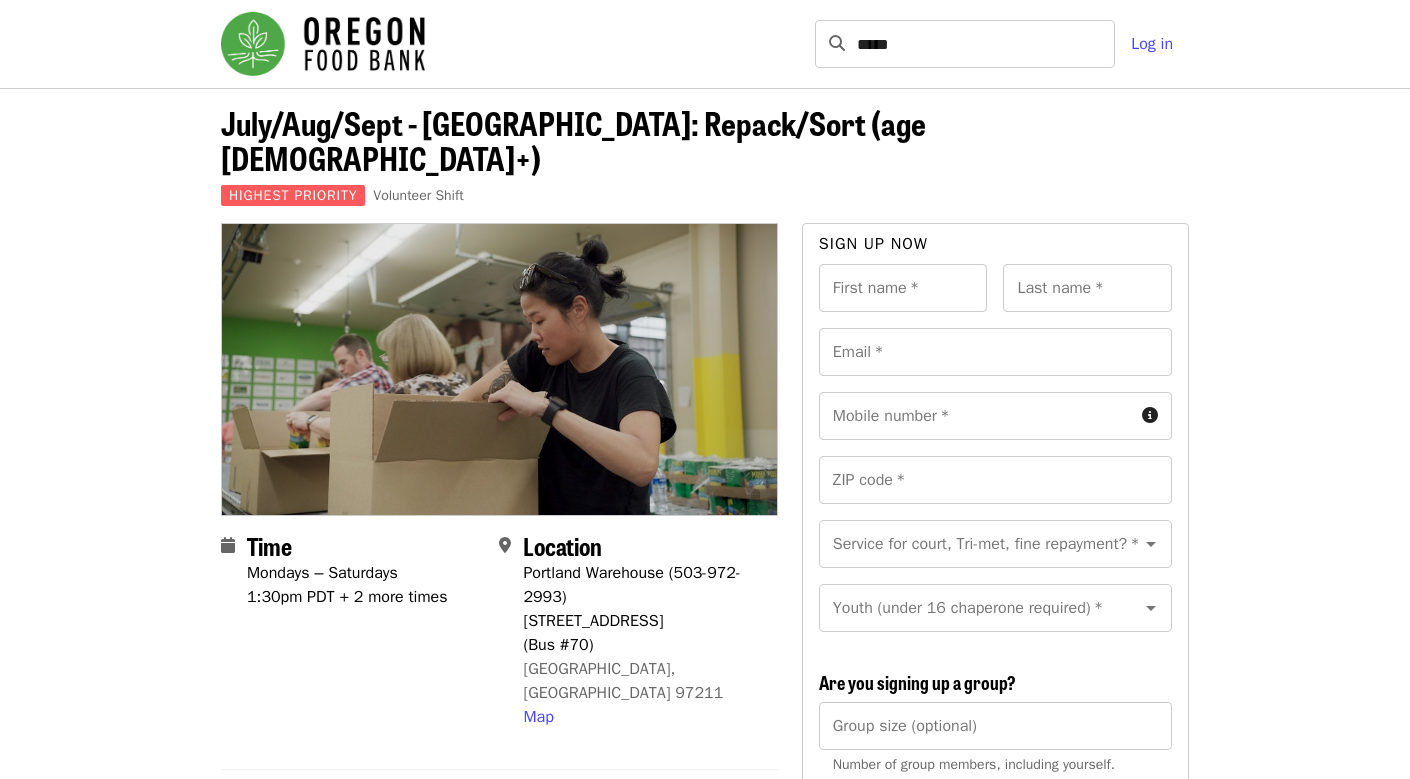 scroll, scrollTop: 40, scrollLeft: 0, axis: vertical 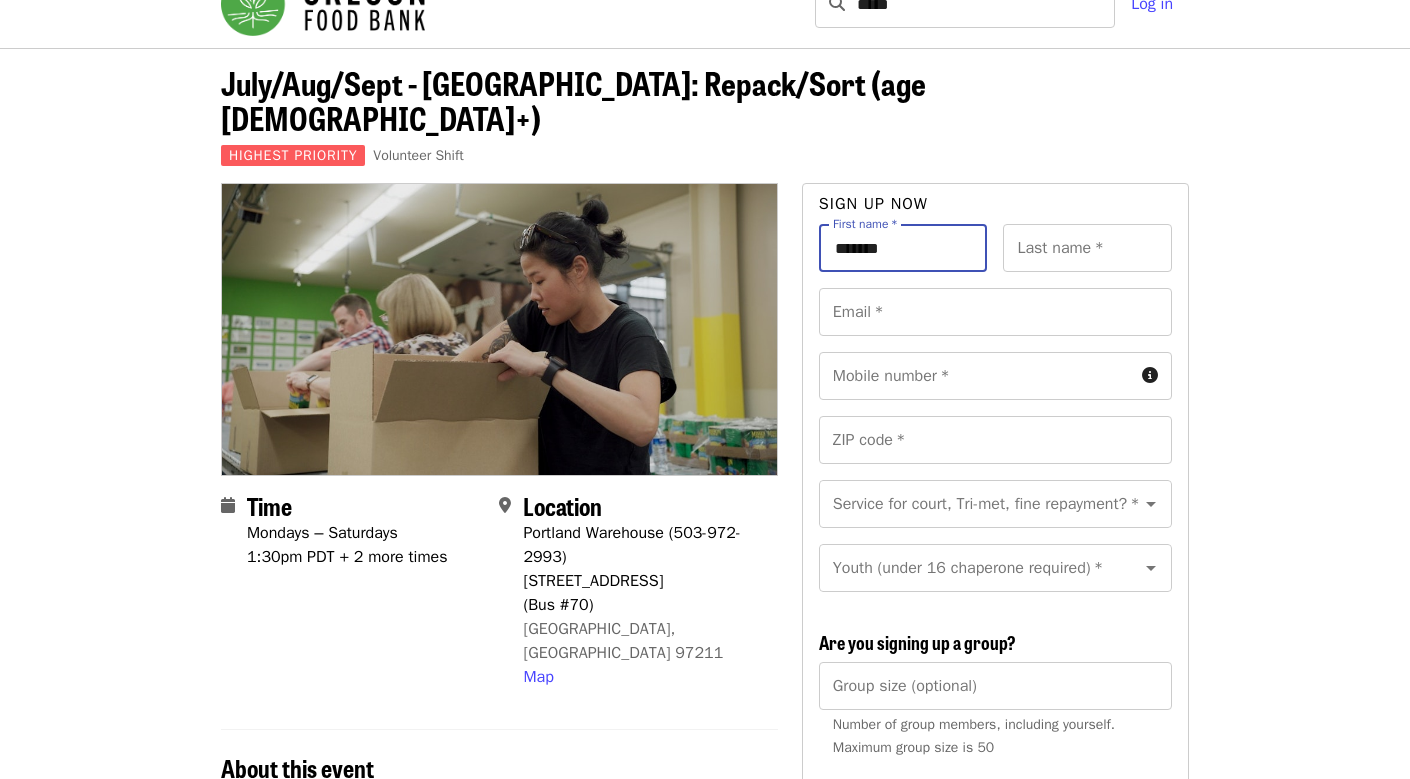 type on "*******" 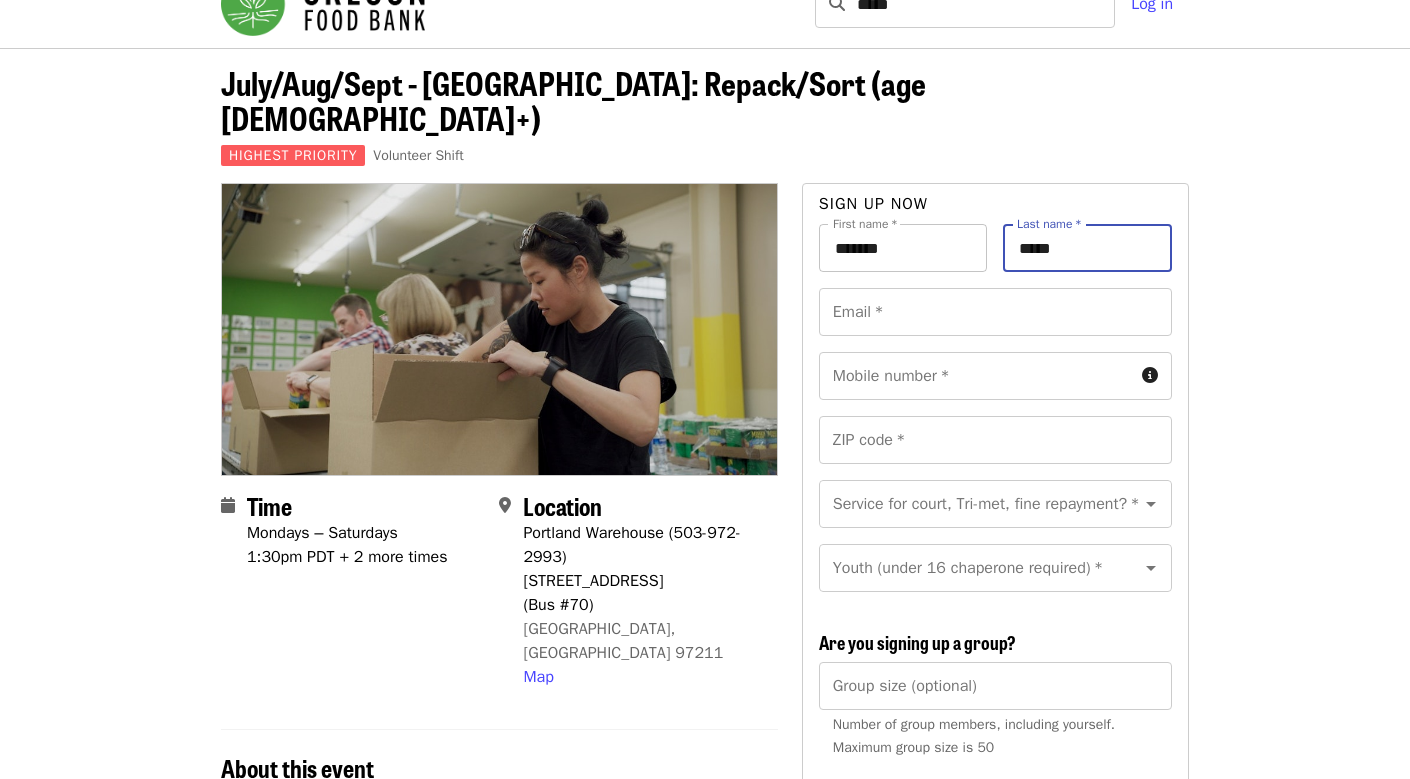 type on "*****" 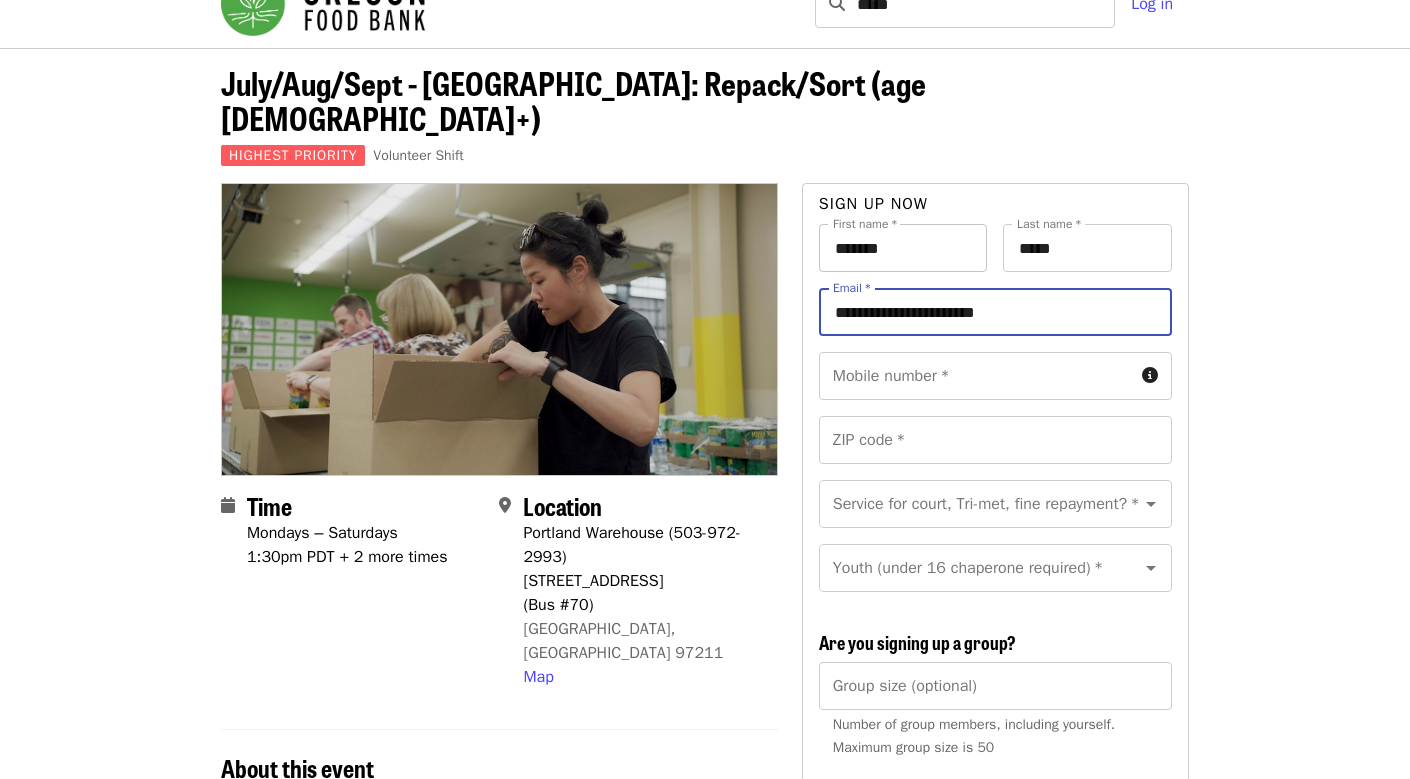 type on "**********" 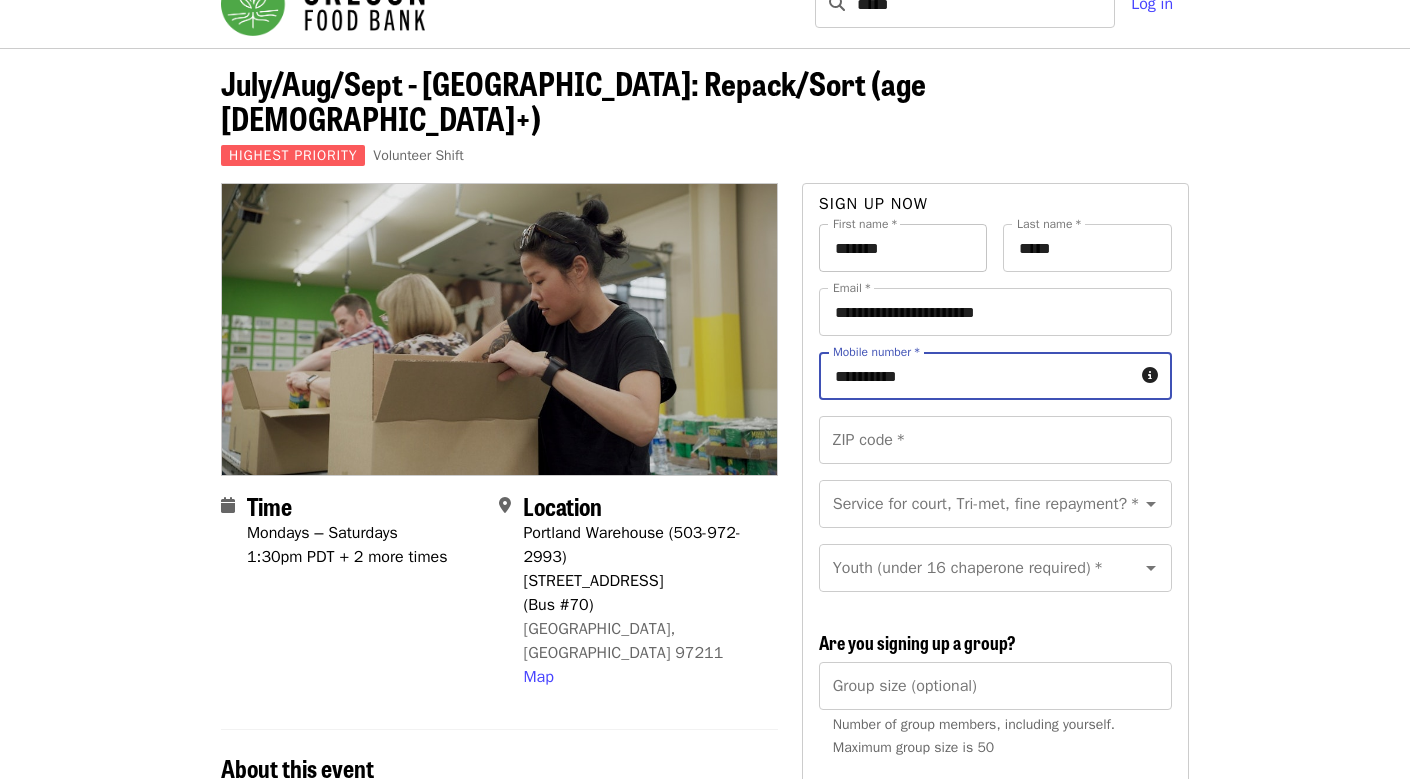 type on "**********" 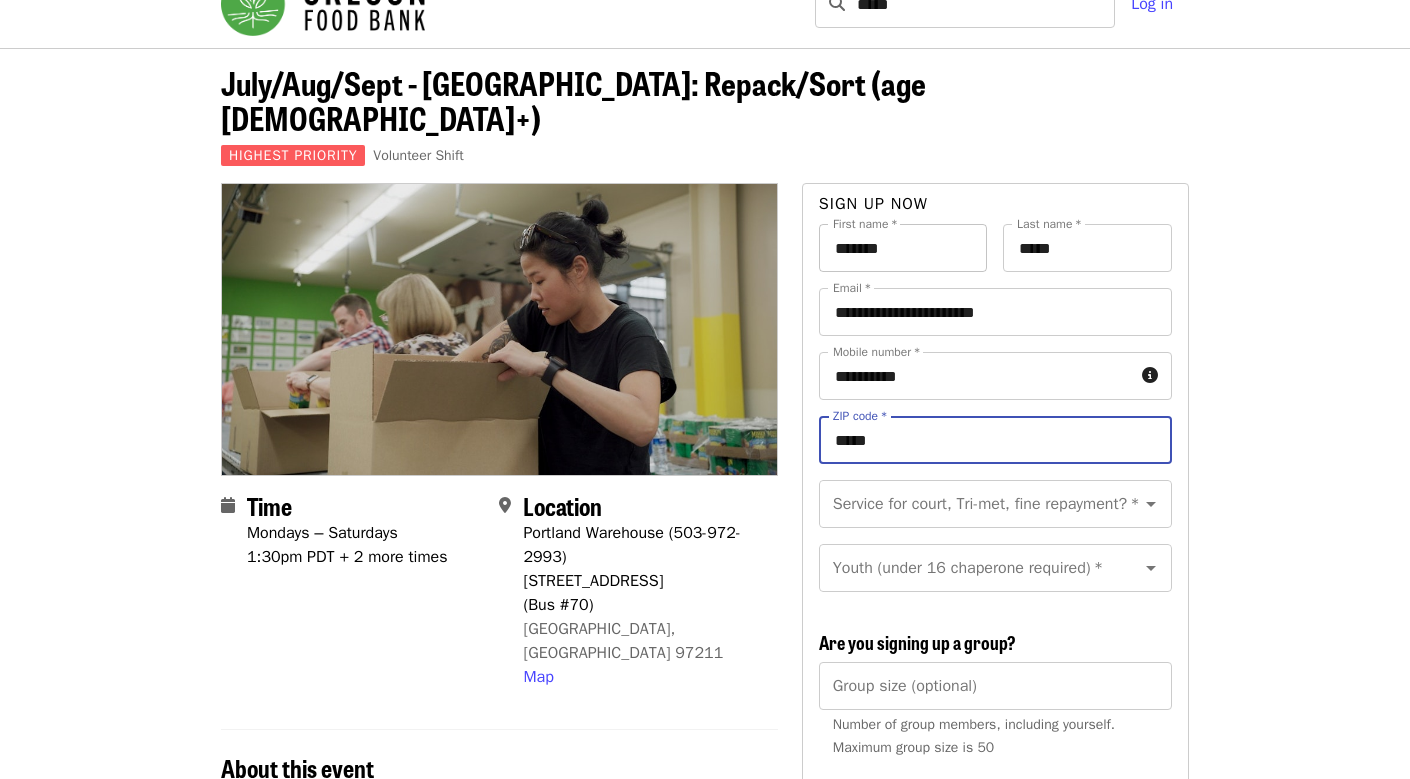 type on "*****" 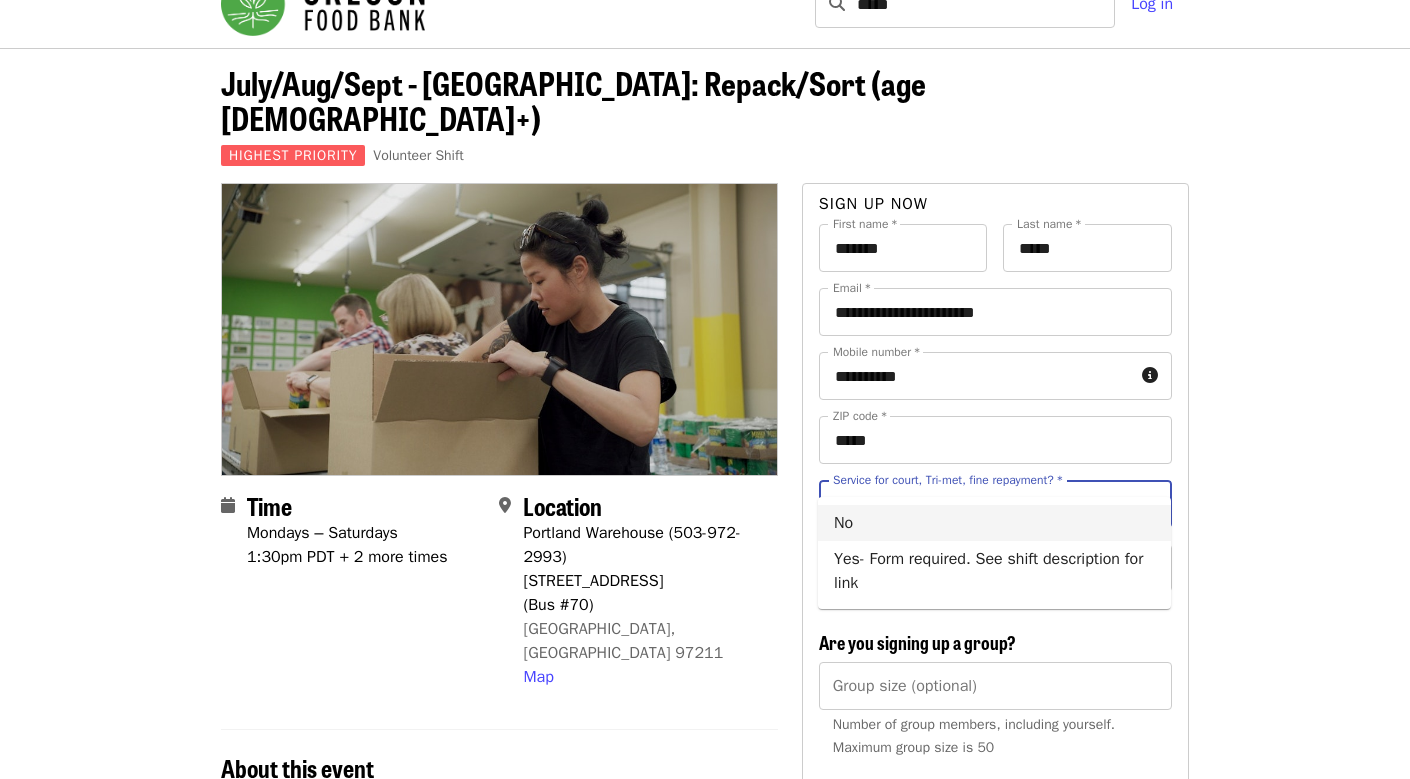 click on "No" at bounding box center (994, 523) 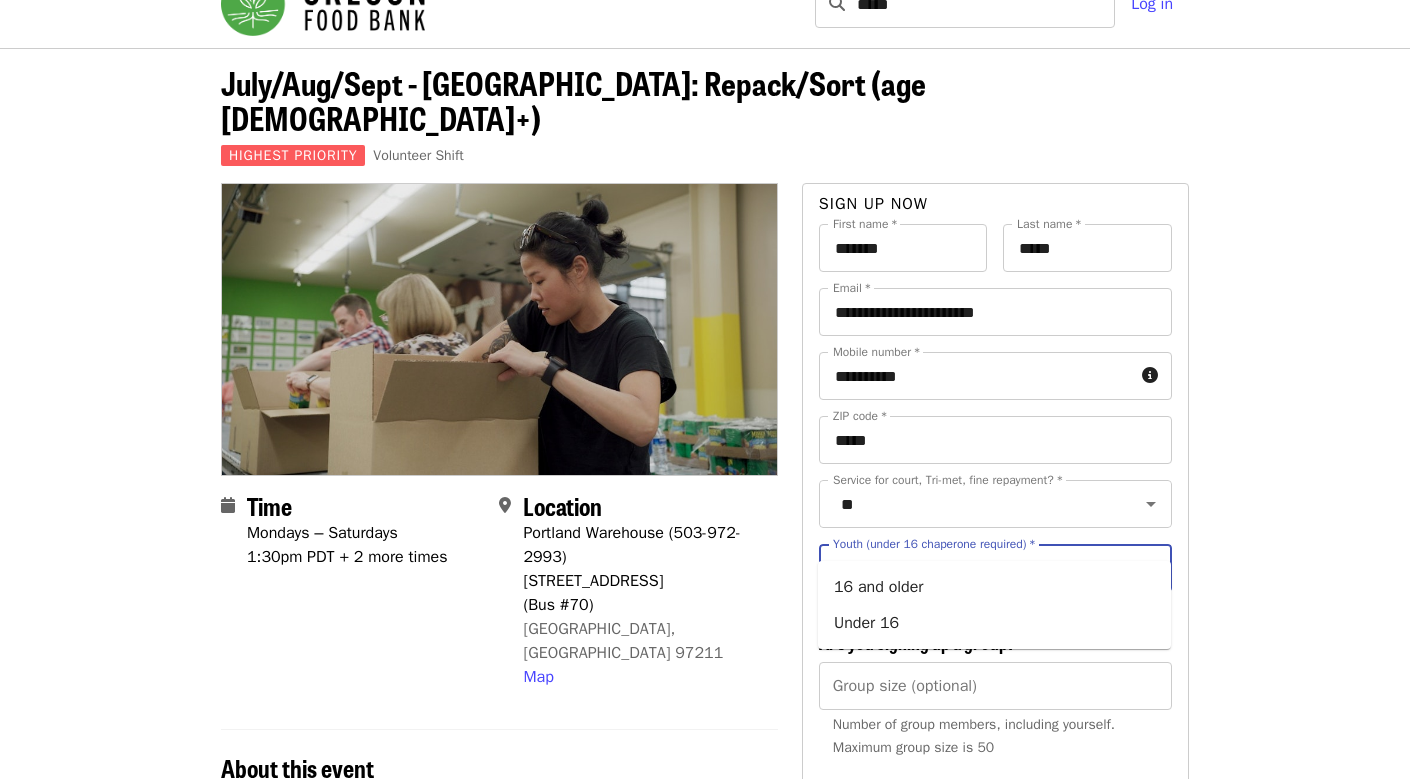 click on "Youth (under 16 chaperone required)   *" at bounding box center (971, 568) 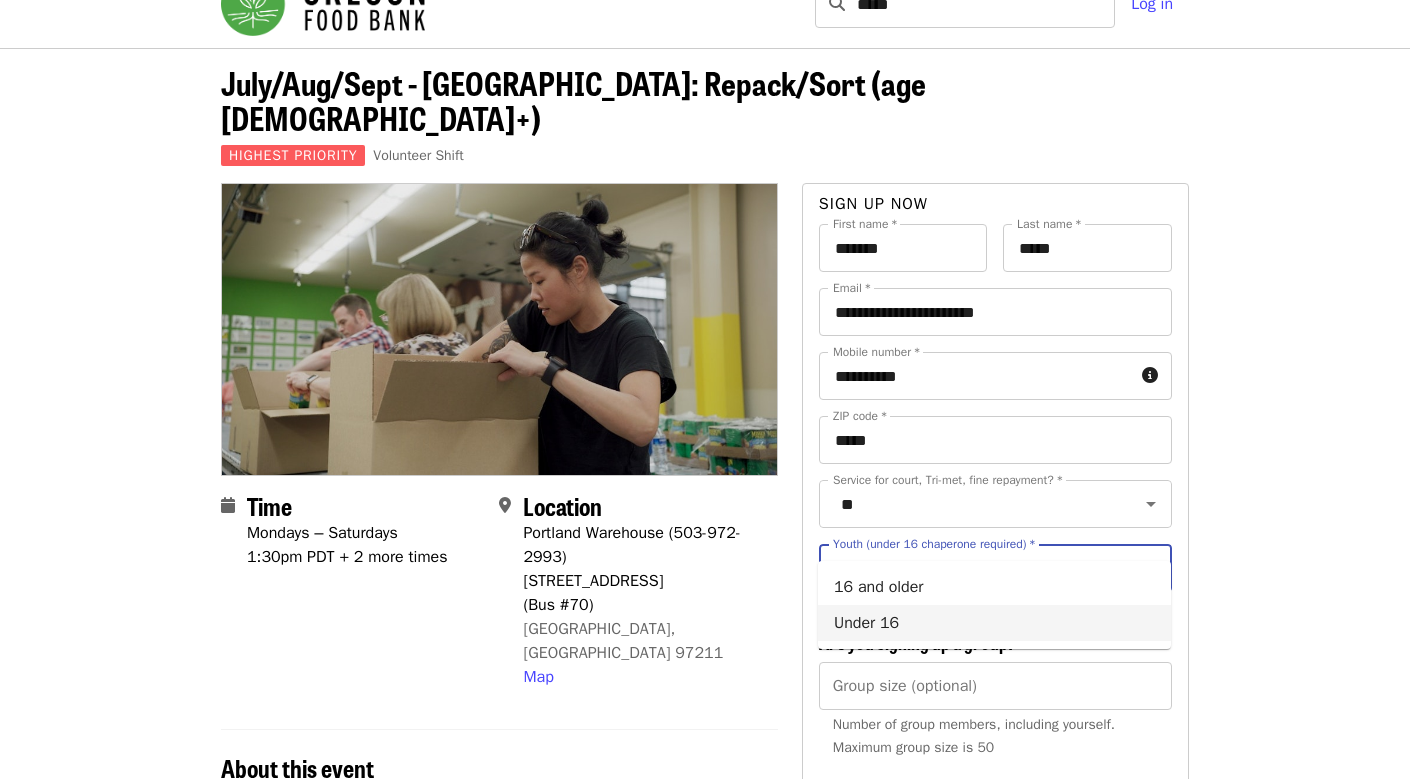 click on "Under 16" at bounding box center (994, 623) 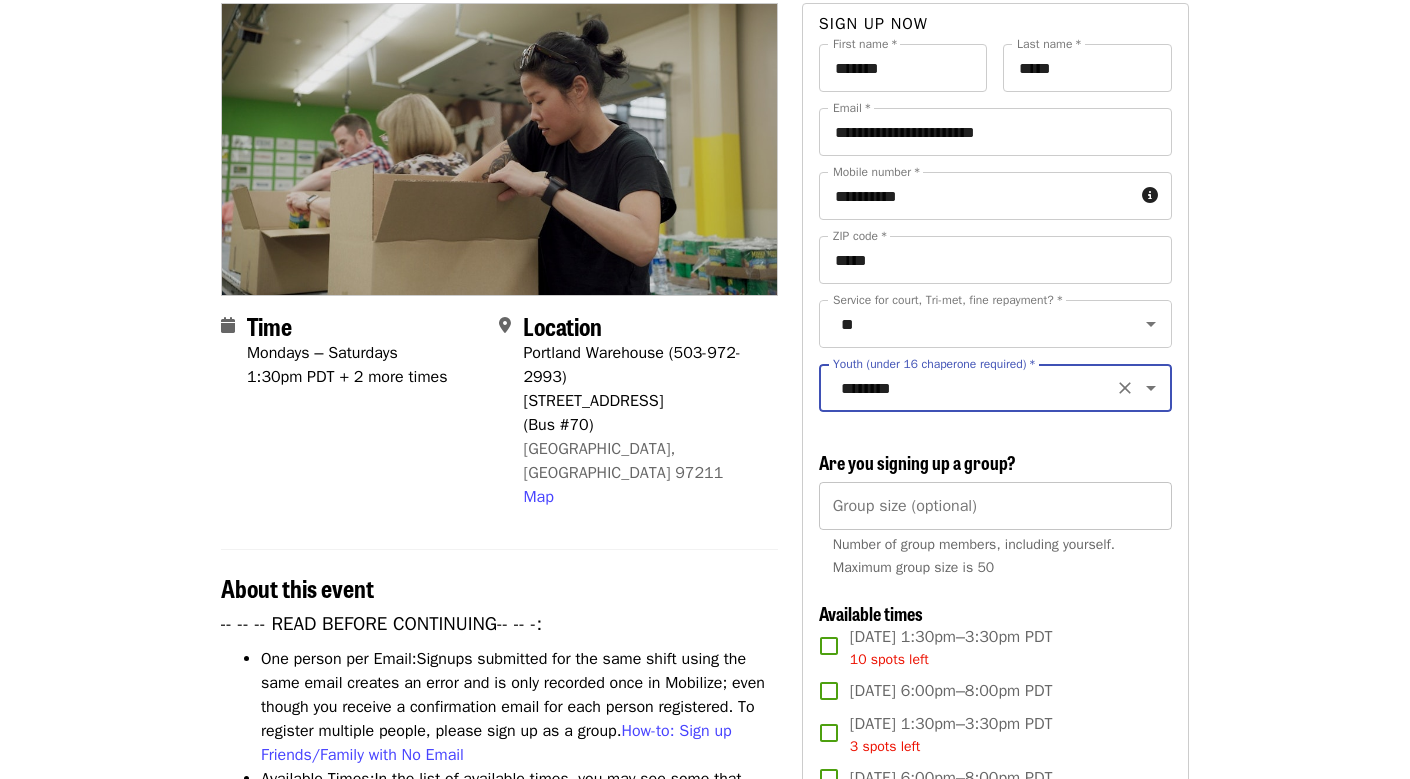 scroll, scrollTop: 240, scrollLeft: 0, axis: vertical 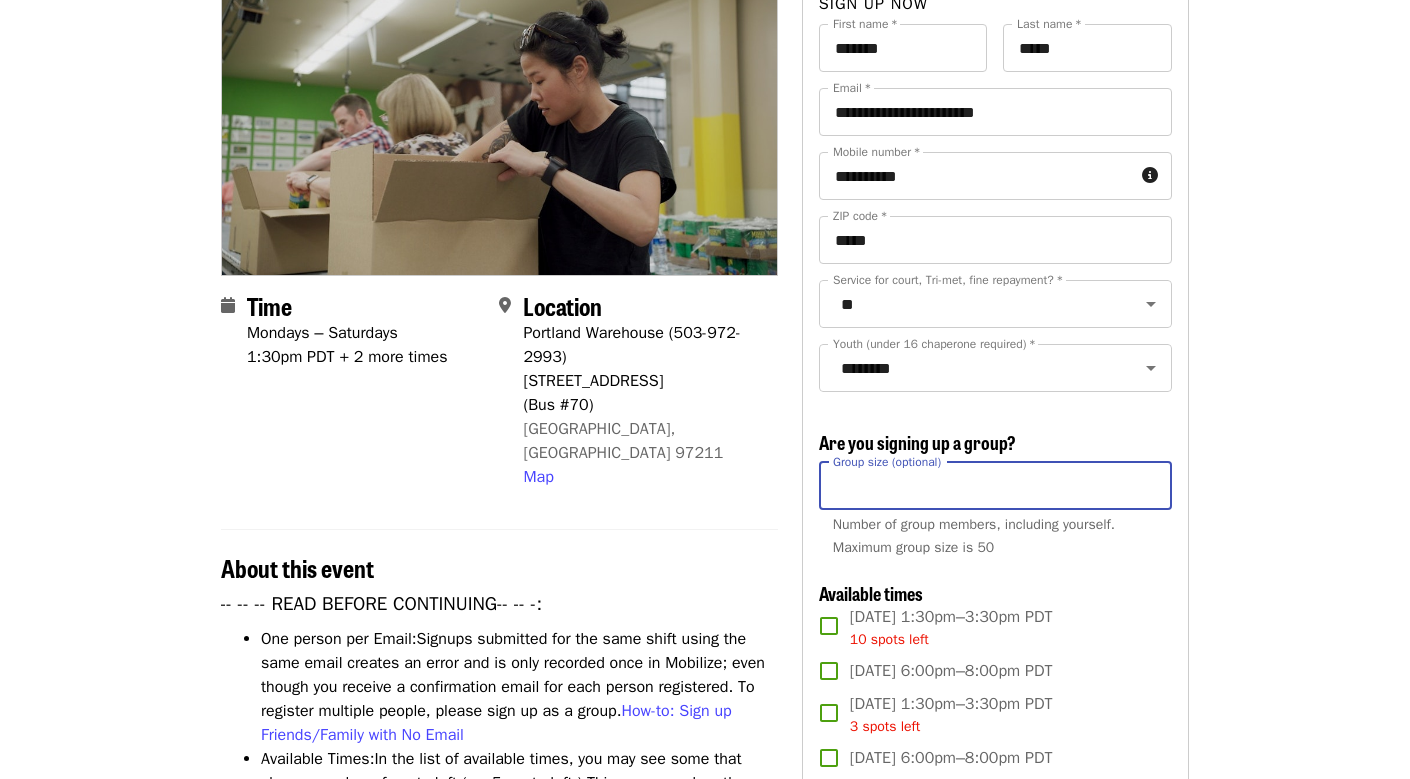 click on "*" at bounding box center (995, 486) 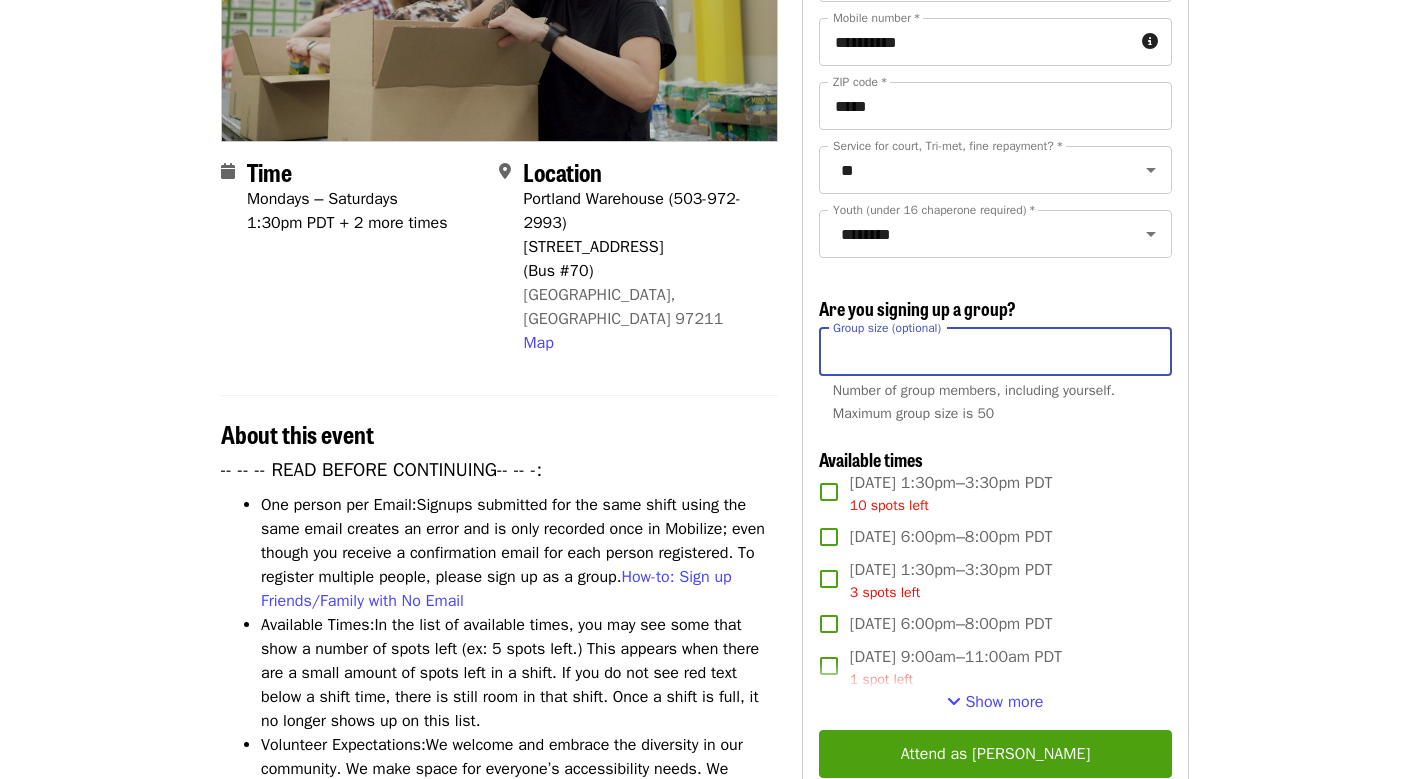 scroll, scrollTop: 378, scrollLeft: 0, axis: vertical 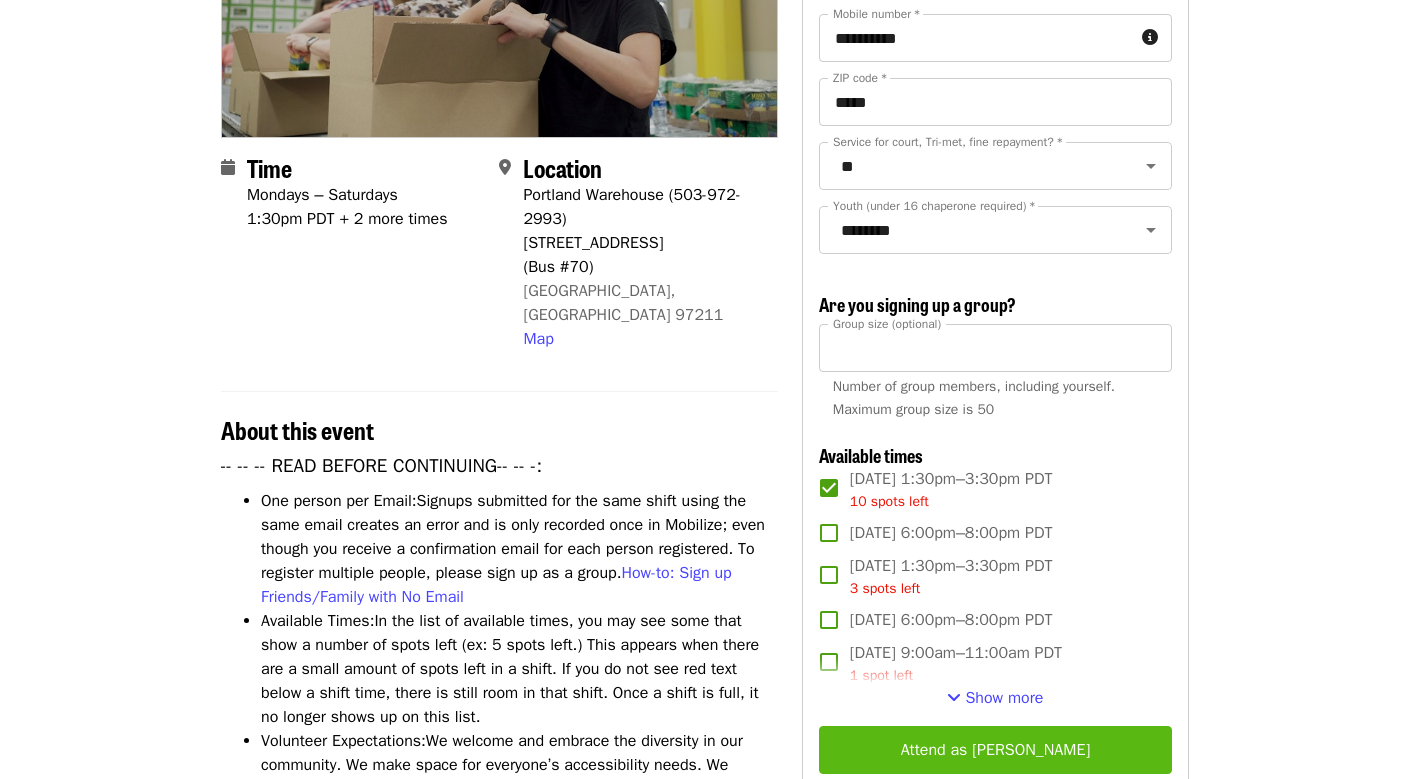 click on "Attend as [PERSON_NAME]" at bounding box center [995, 750] 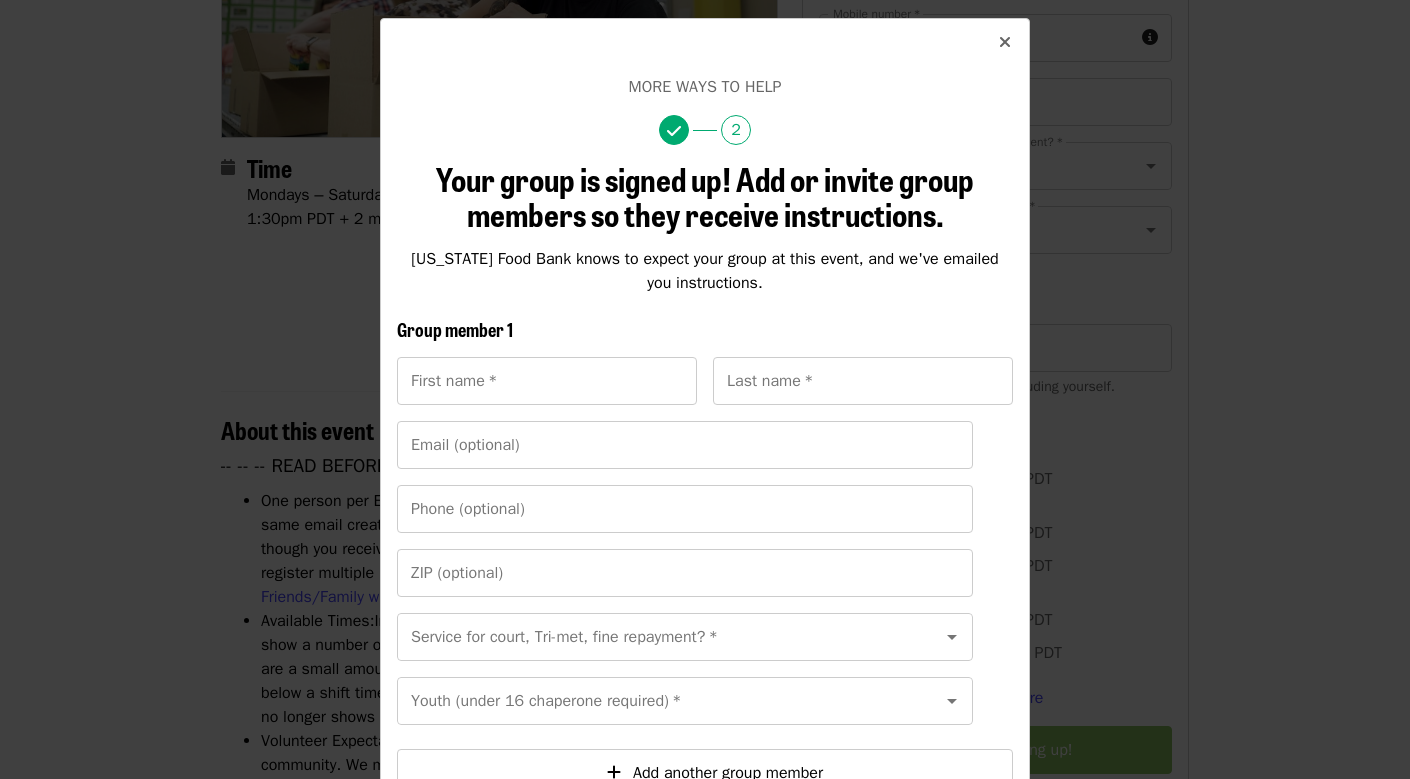 scroll, scrollTop: 131, scrollLeft: 0, axis: vertical 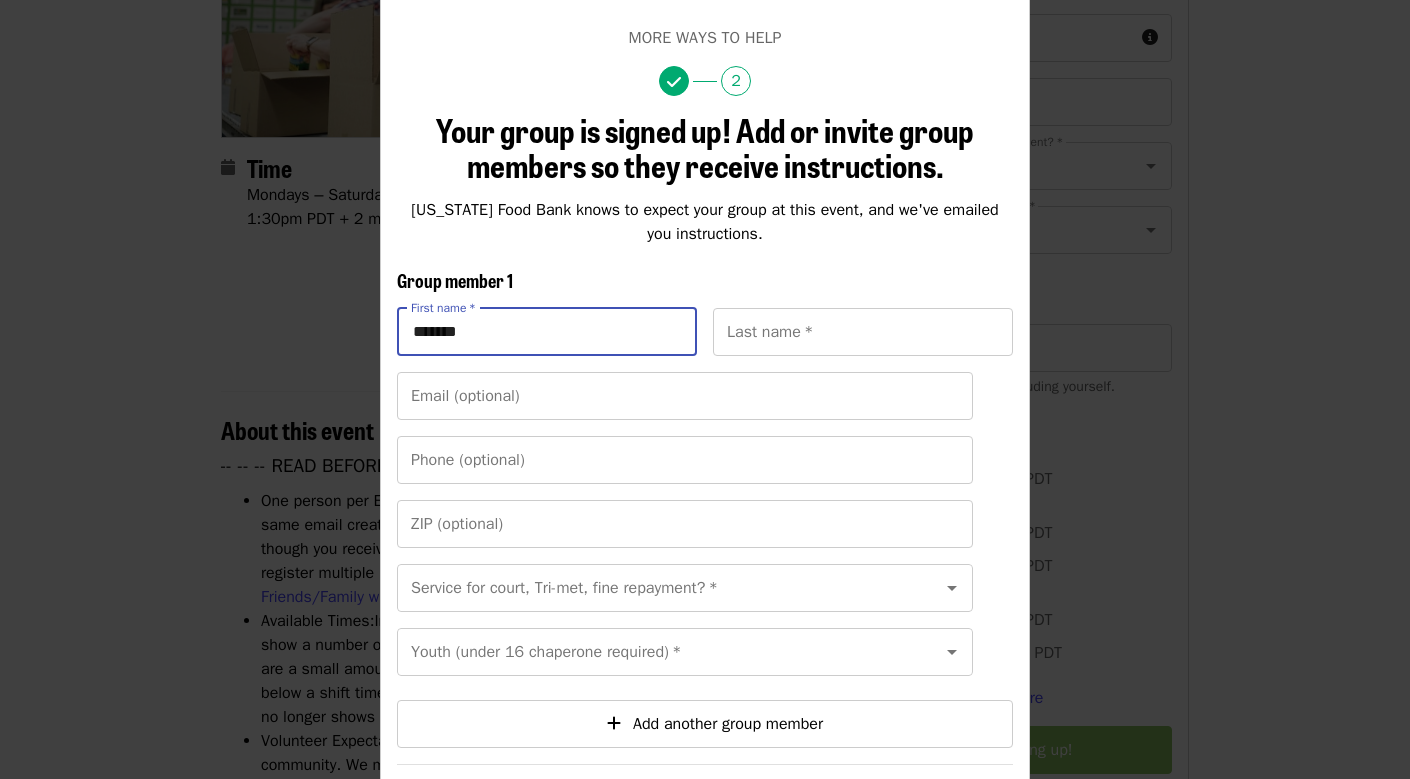 type on "*******" 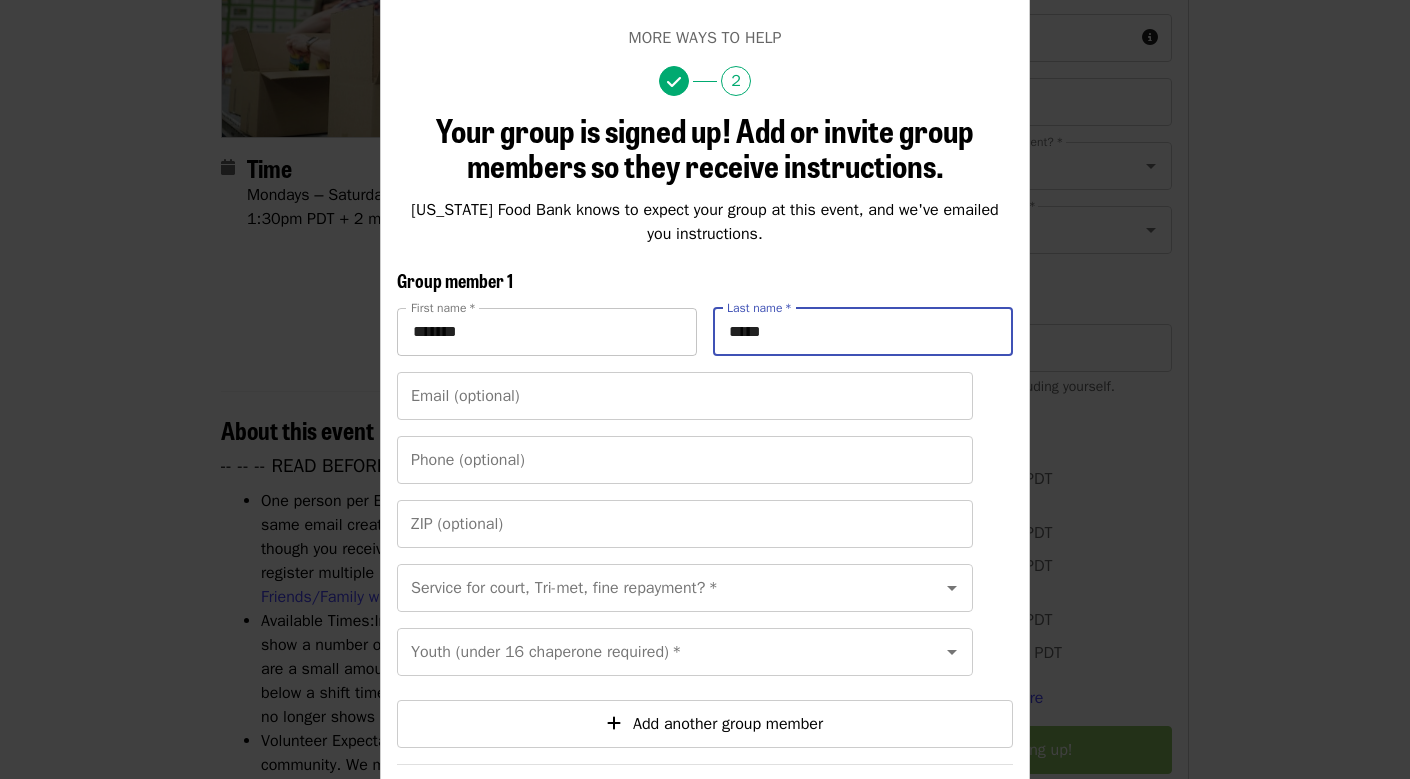type on "*****" 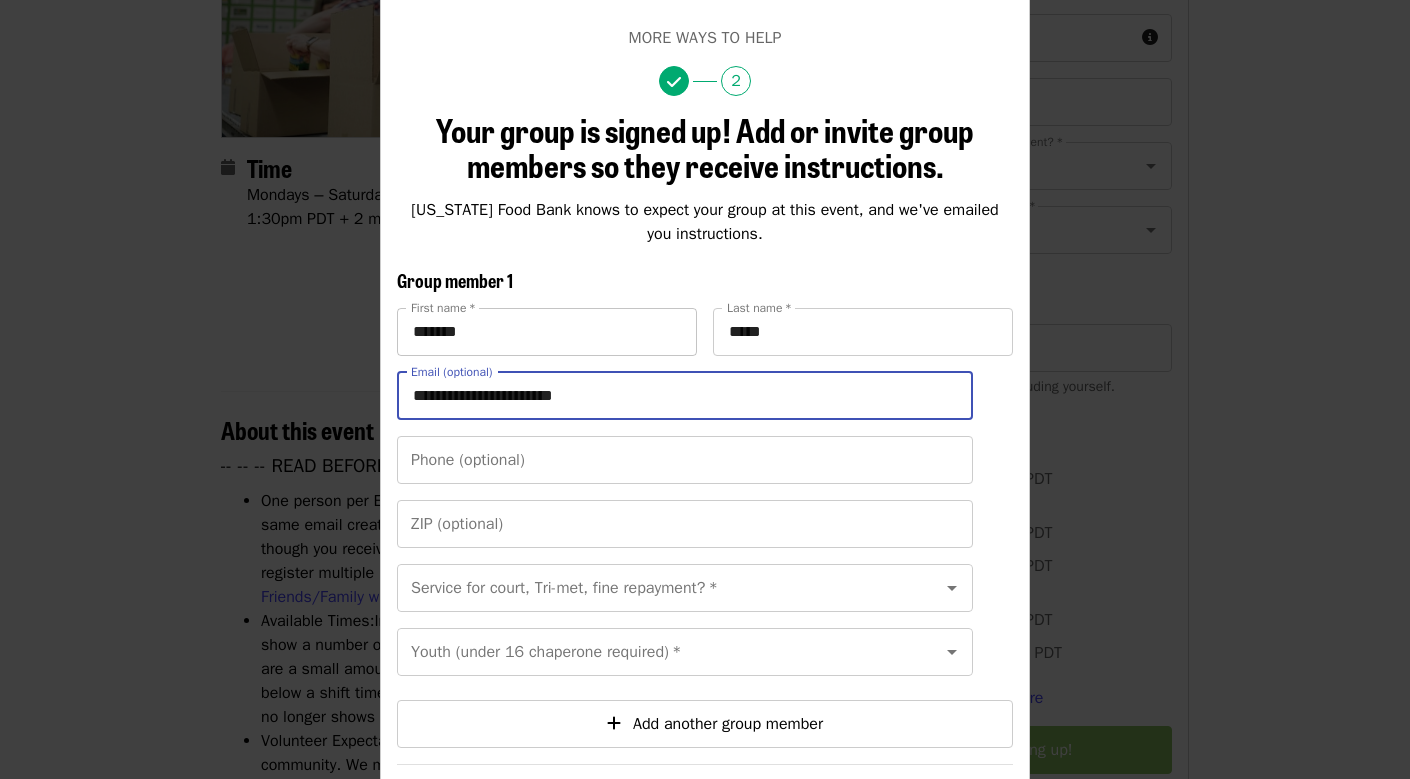 type on "**********" 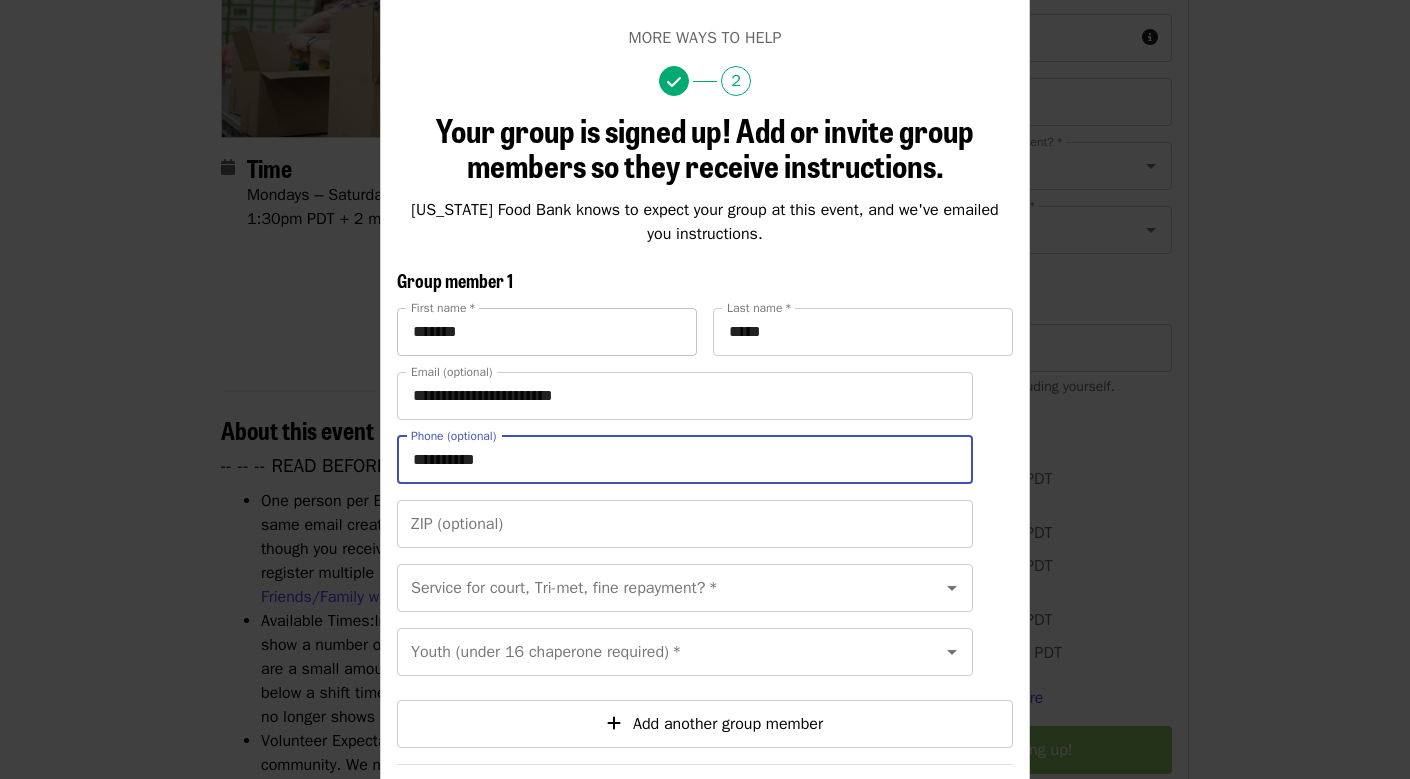 type on "**********" 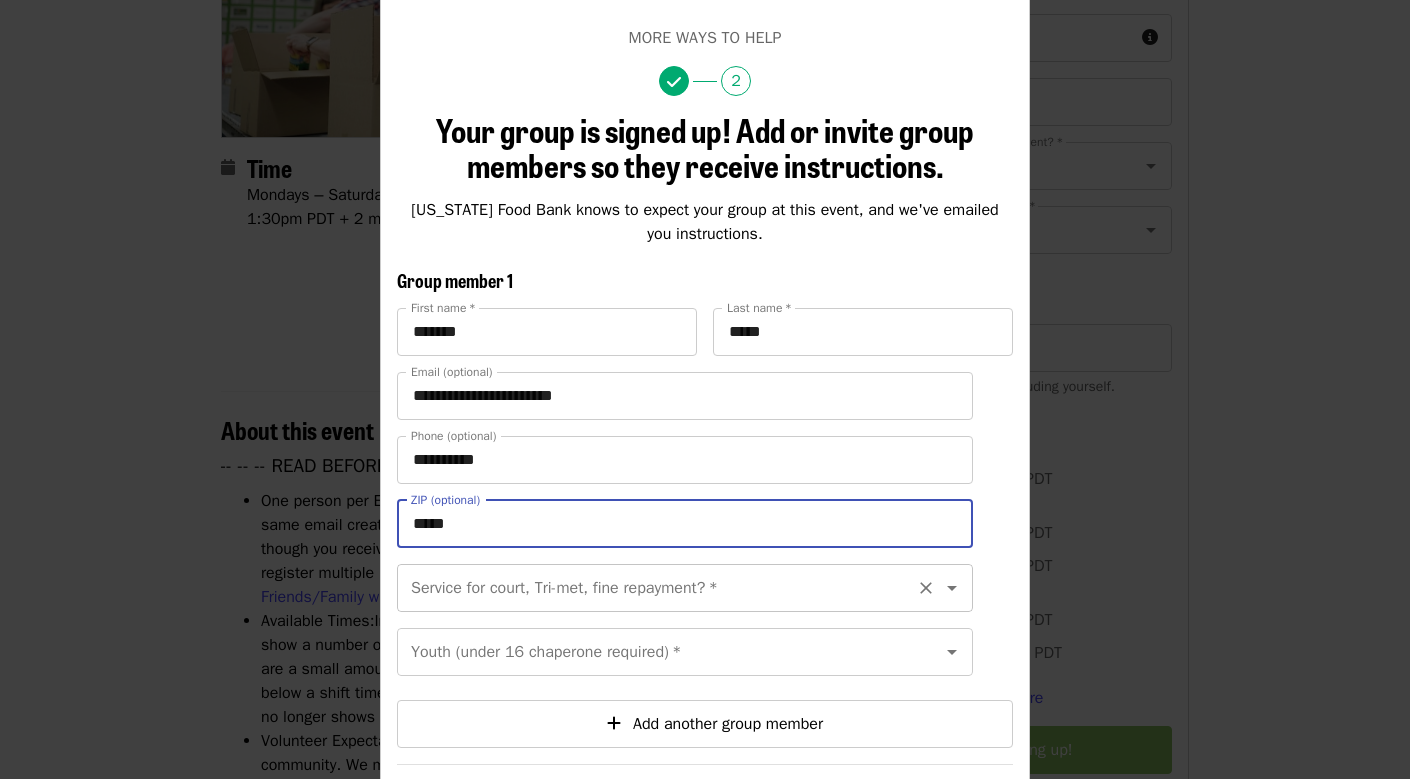 type on "*****" 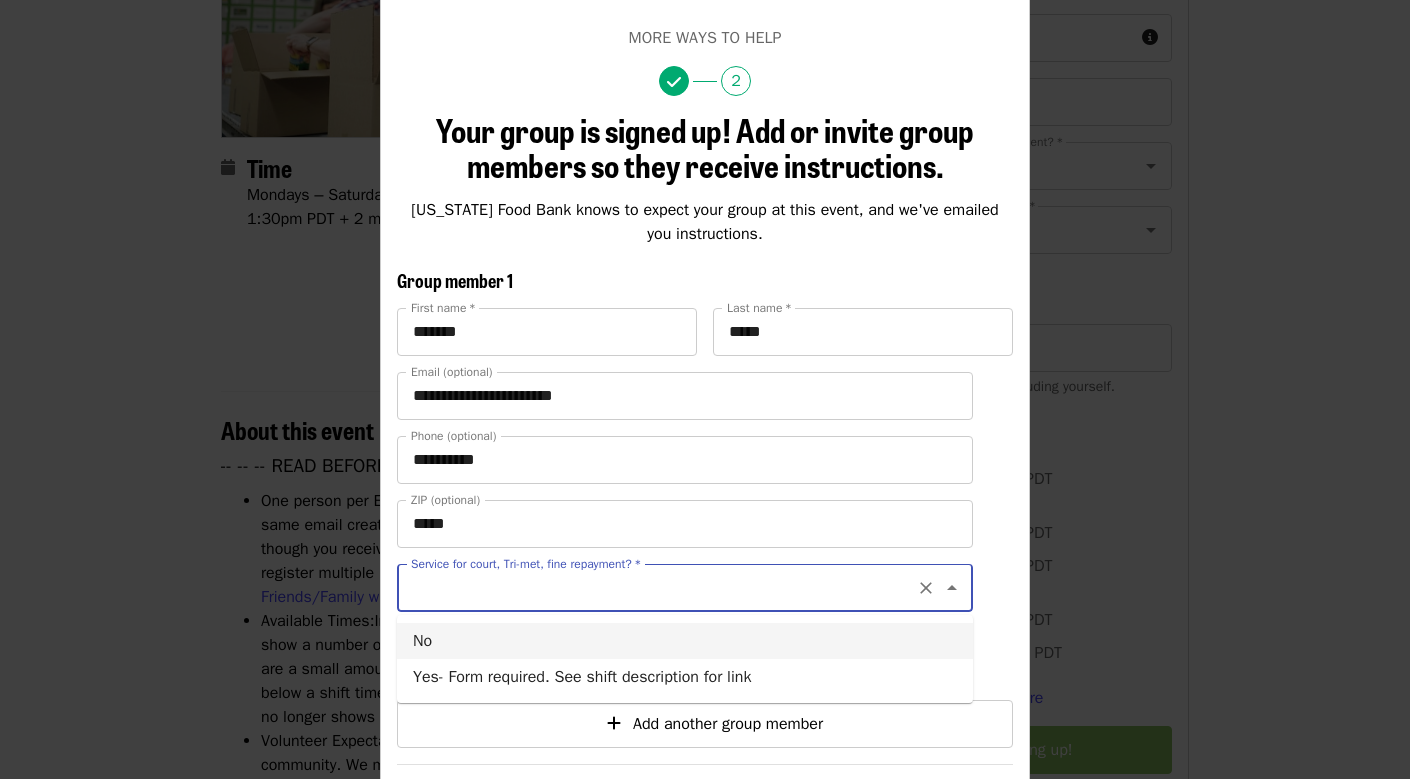 click on "No" at bounding box center [685, 641] 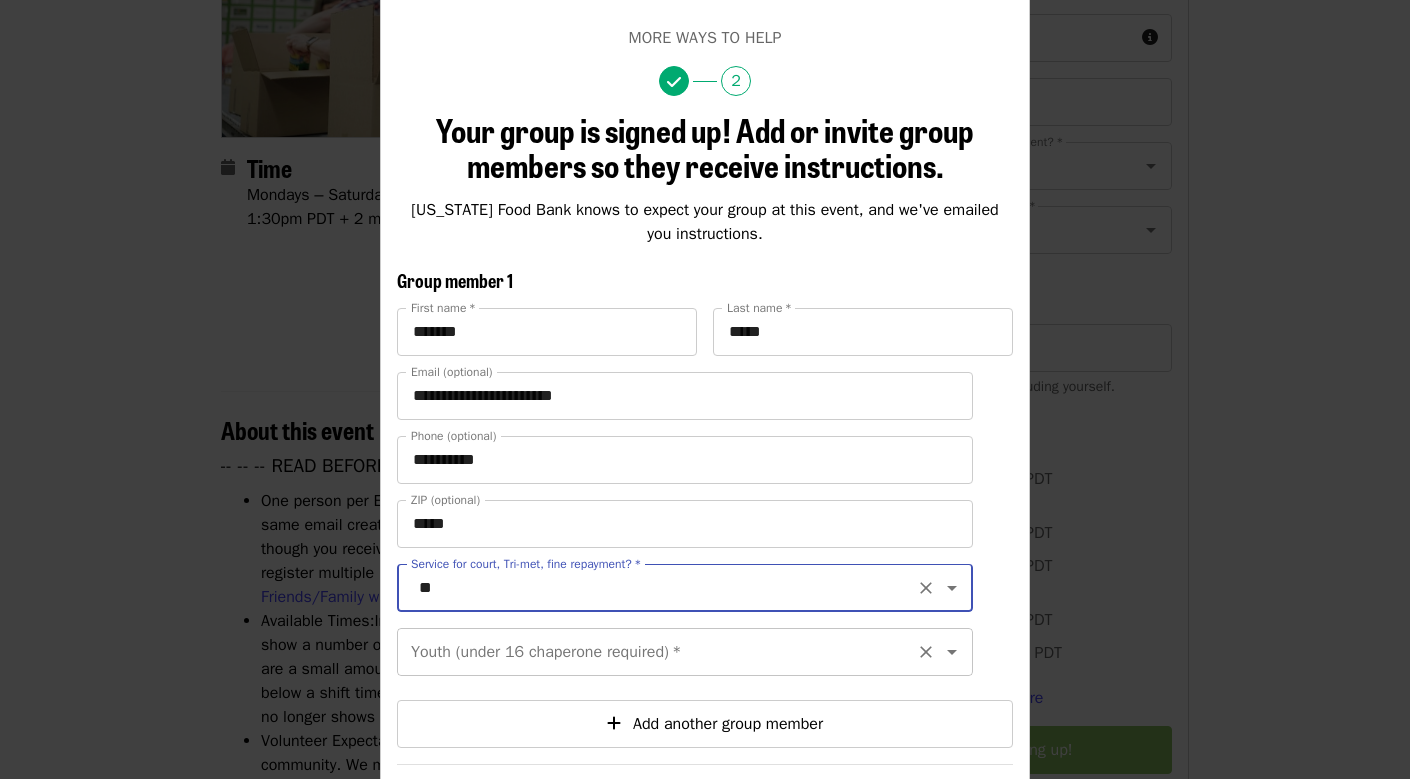 click on "Youth (under 16 chaperone required)   * Youth (under 16 chaperone required)  *" at bounding box center (685, 652) 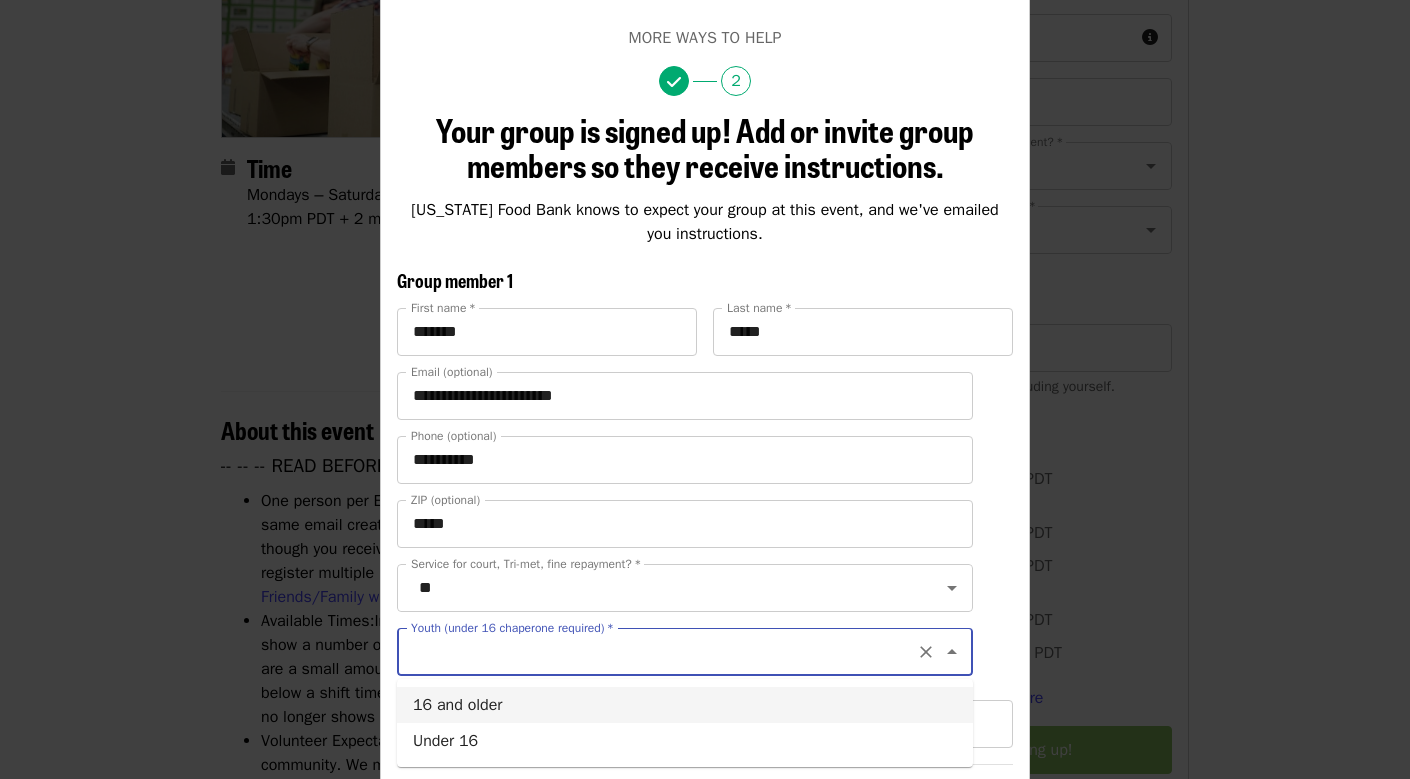 click on "16 and older" at bounding box center [685, 705] 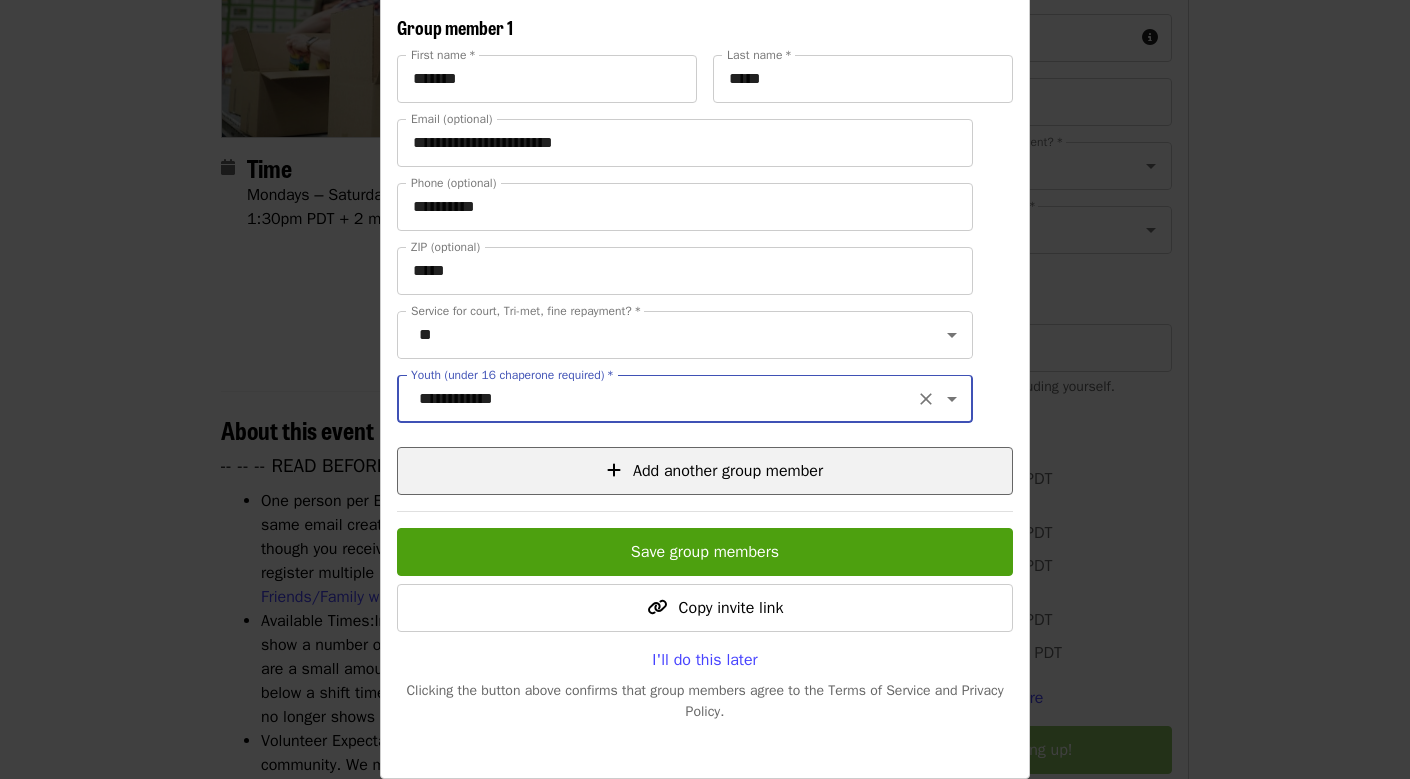 scroll, scrollTop: 383, scrollLeft: 0, axis: vertical 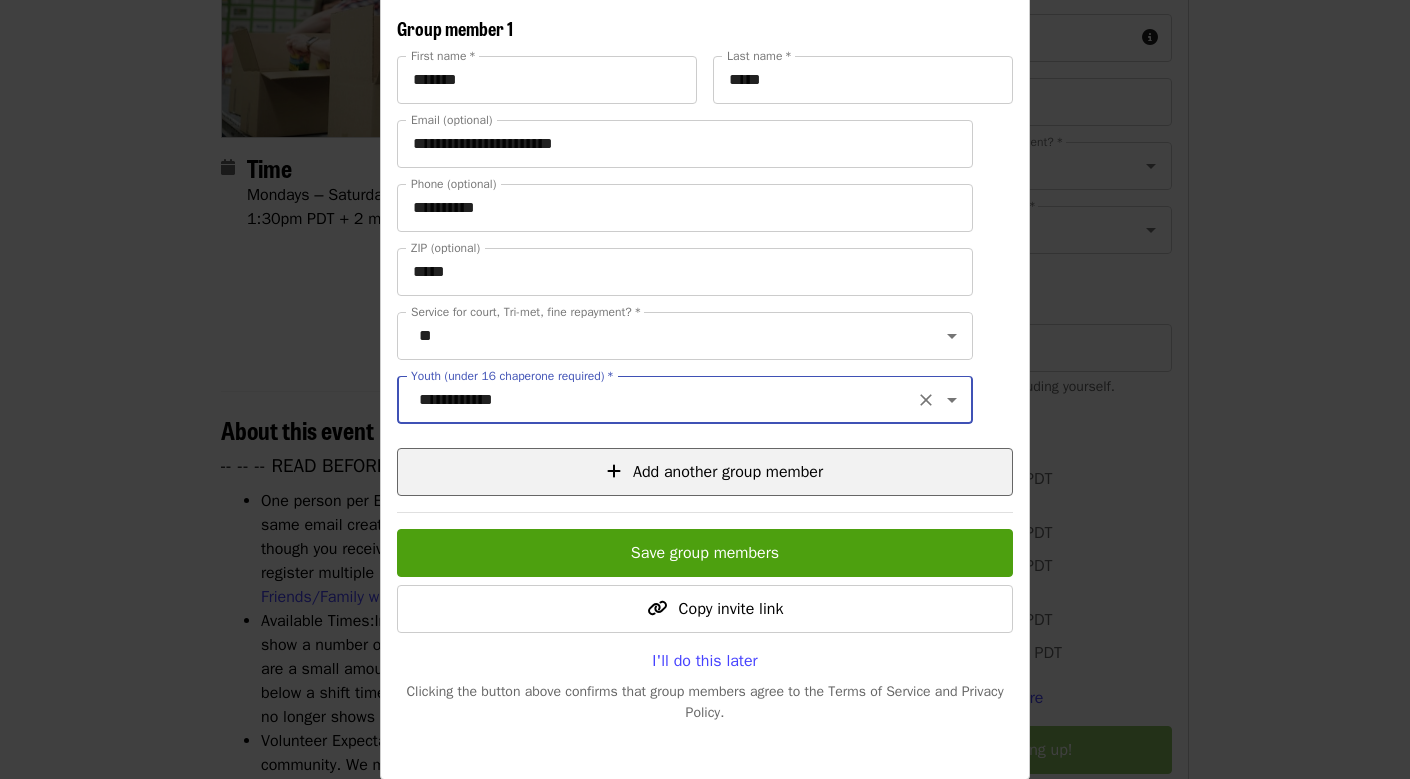 click on "Add another group member" at bounding box center [728, 472] 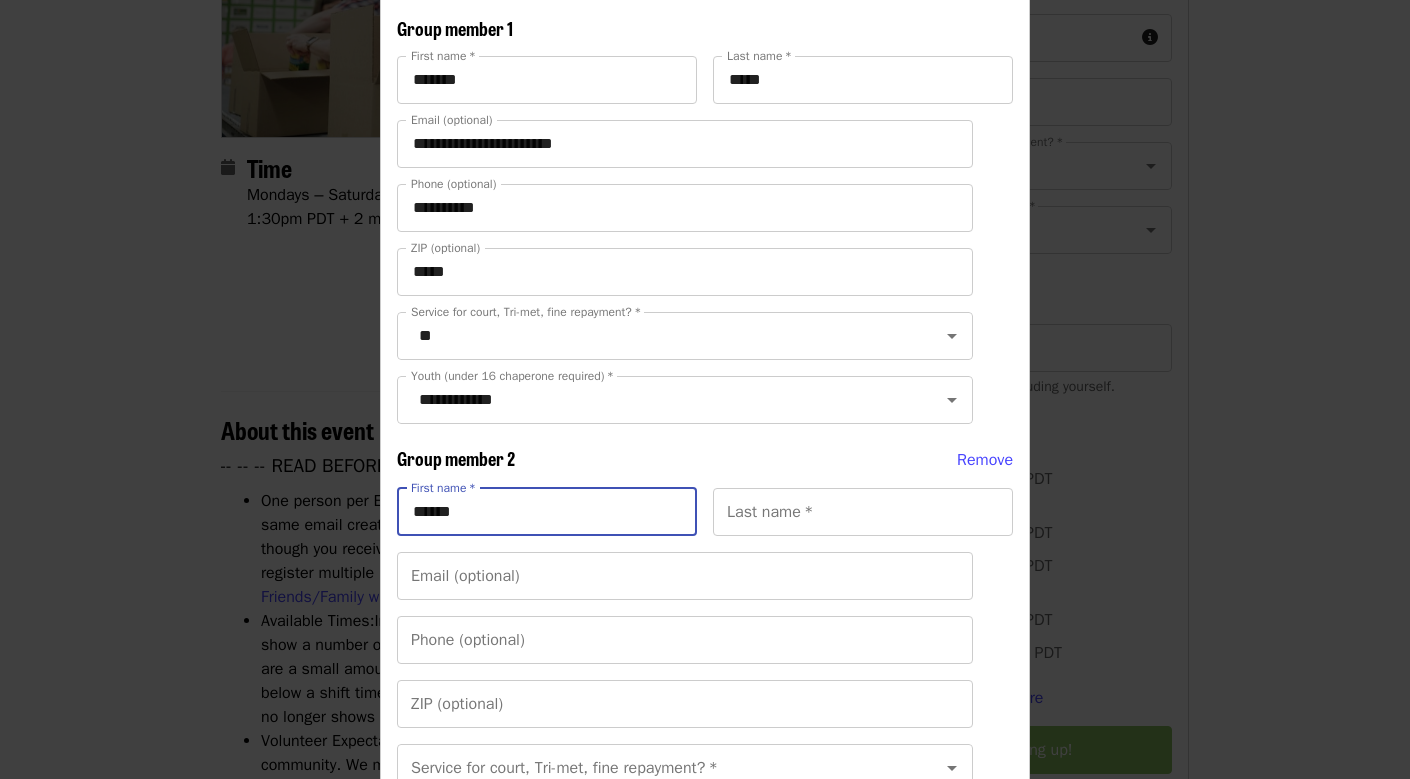 type on "******" 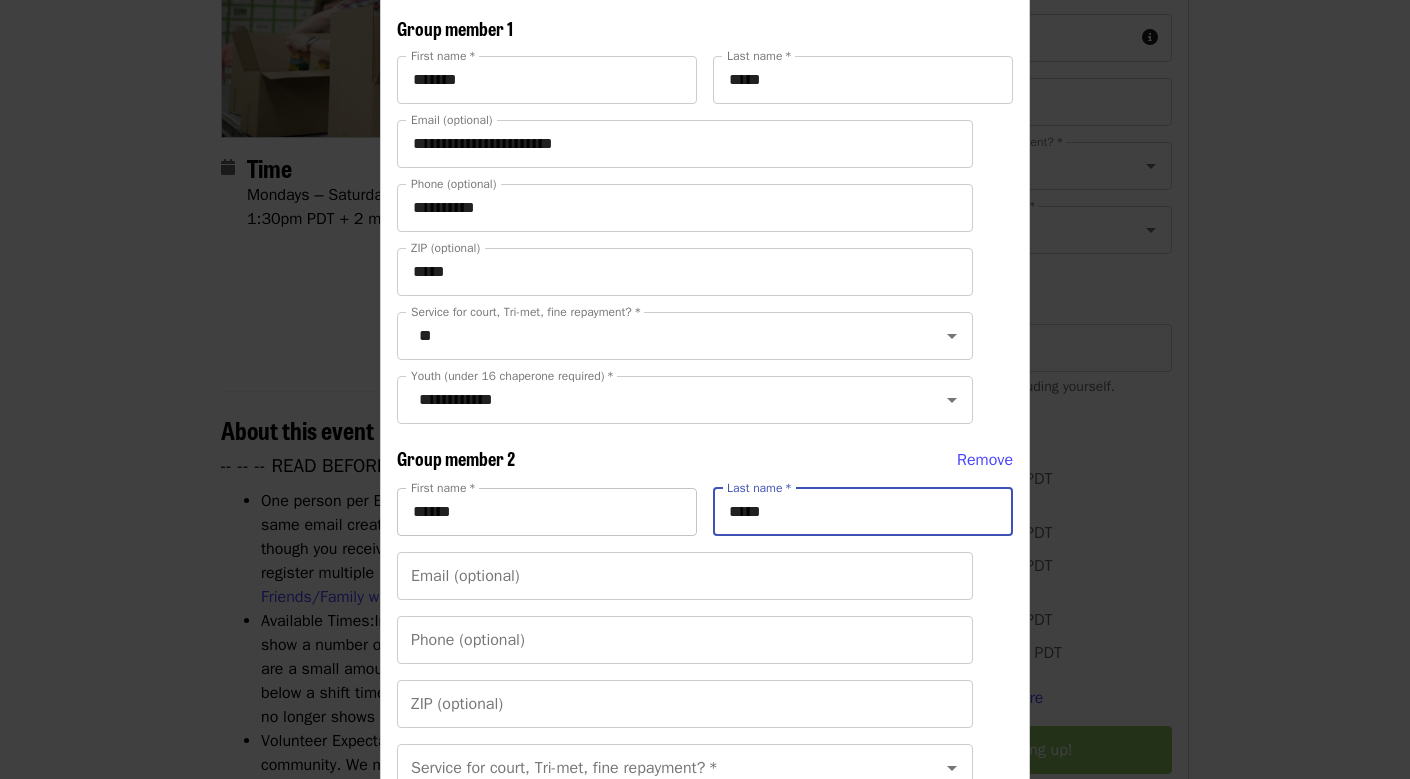 type on "*****" 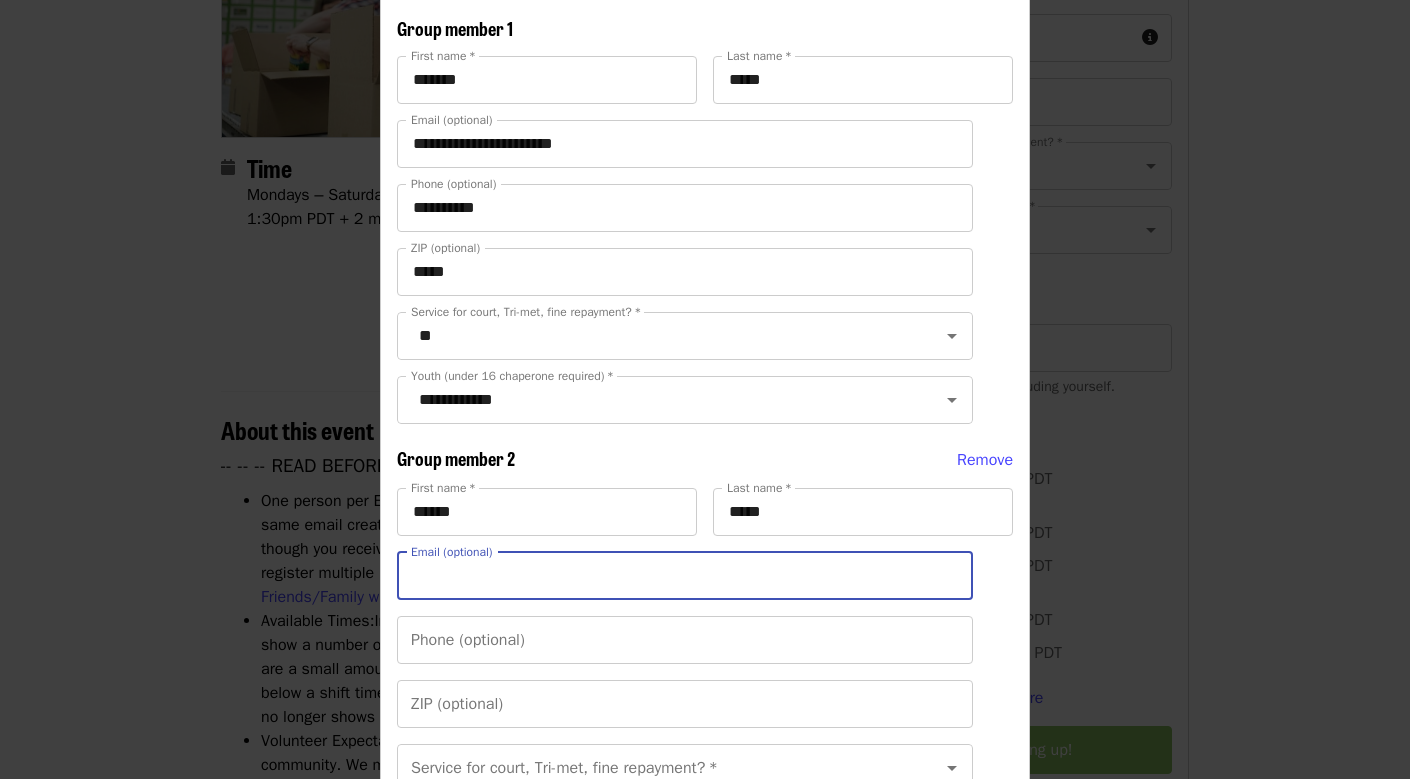 click on "Group member 2 Remove First name   * ****** First name  * Last name   * ***** Last name  * Email (optional) Email (optional) Phone (optional) Phone (optional) ZIP (optional) ZIP (optional) Service for court, Tri-met, fine repayment?   * Service for court, Tri-met, fine repayment?  * Youth (under 16 chaperone required)   * Youth (under 16 chaperone required)  *" at bounding box center [705, 660] 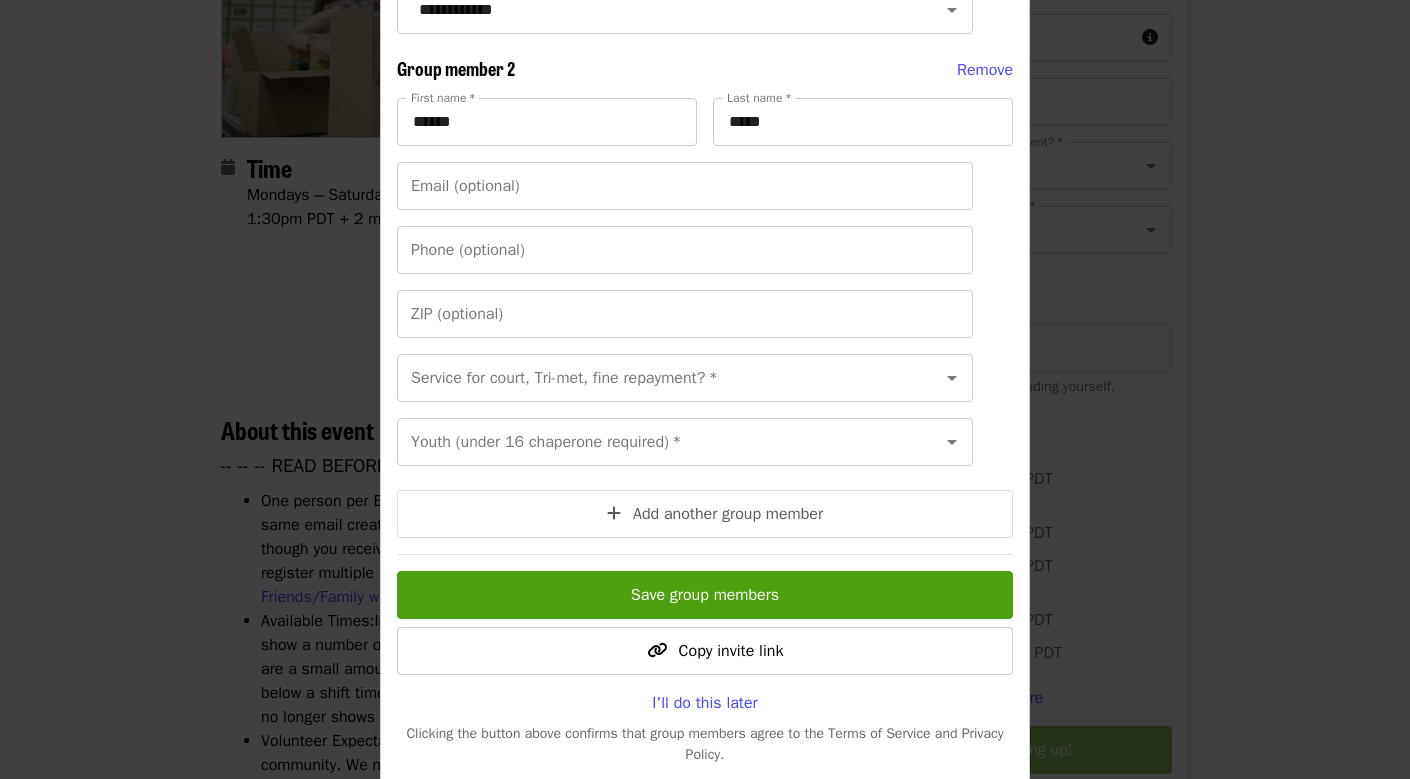 scroll, scrollTop: 807, scrollLeft: 0, axis: vertical 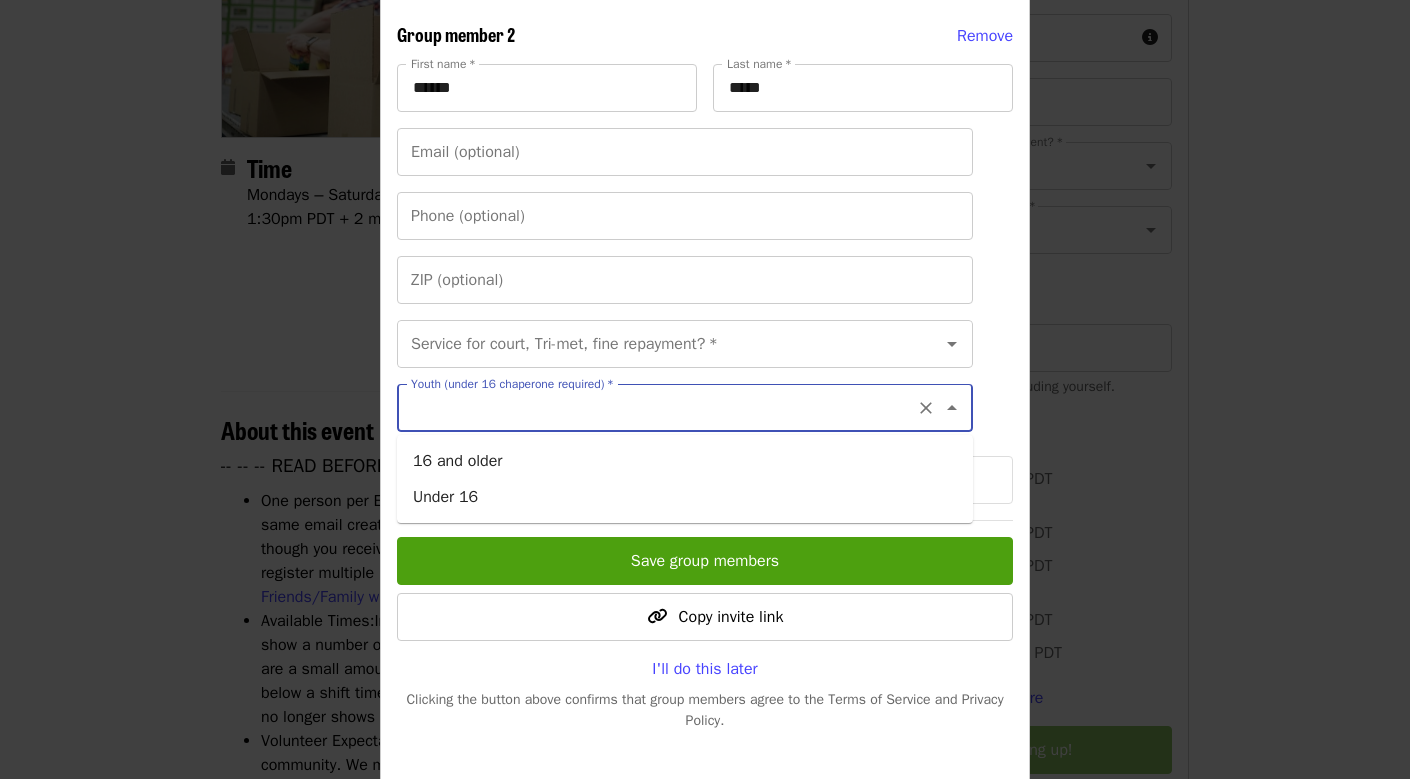 click on "Youth (under 16 chaperone required)   *" at bounding box center (660, 408) 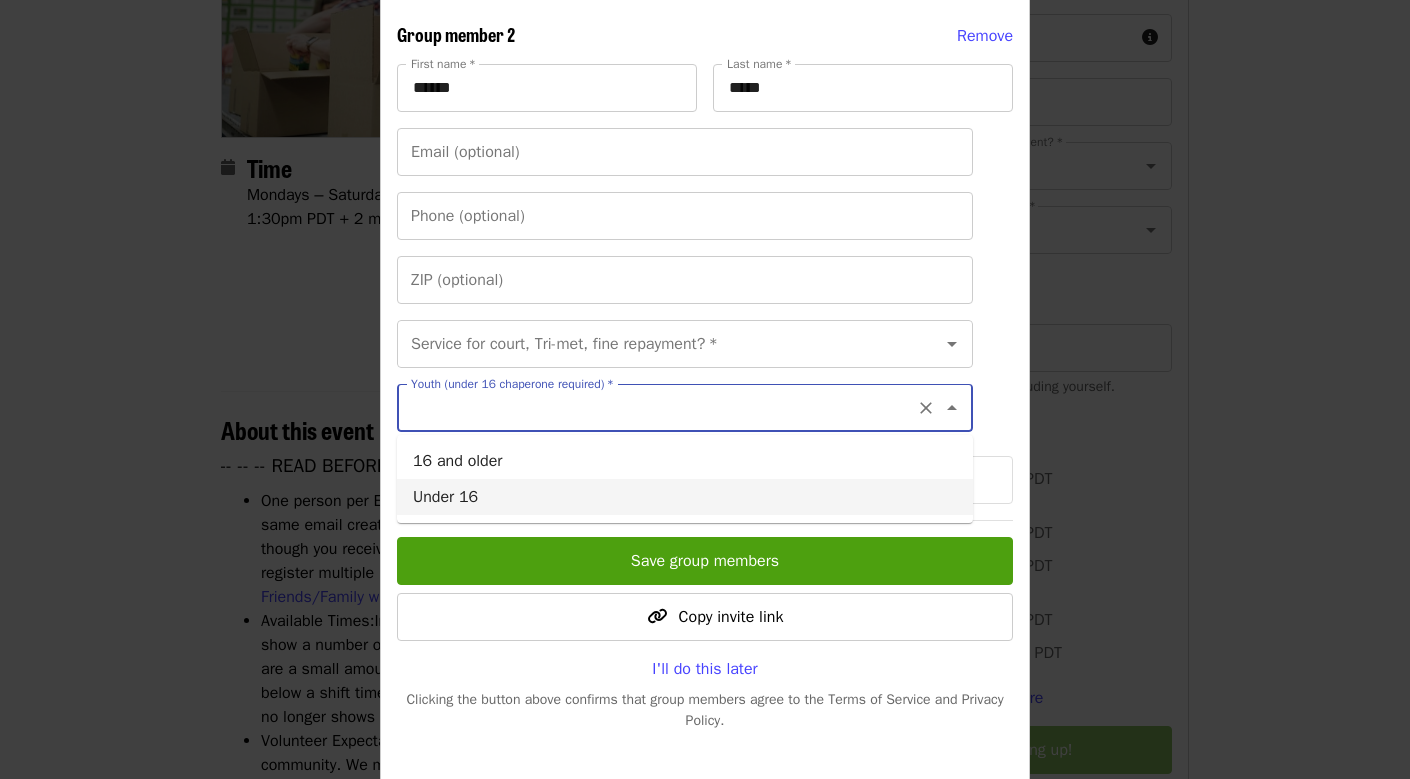 click on "Under 16" at bounding box center [685, 497] 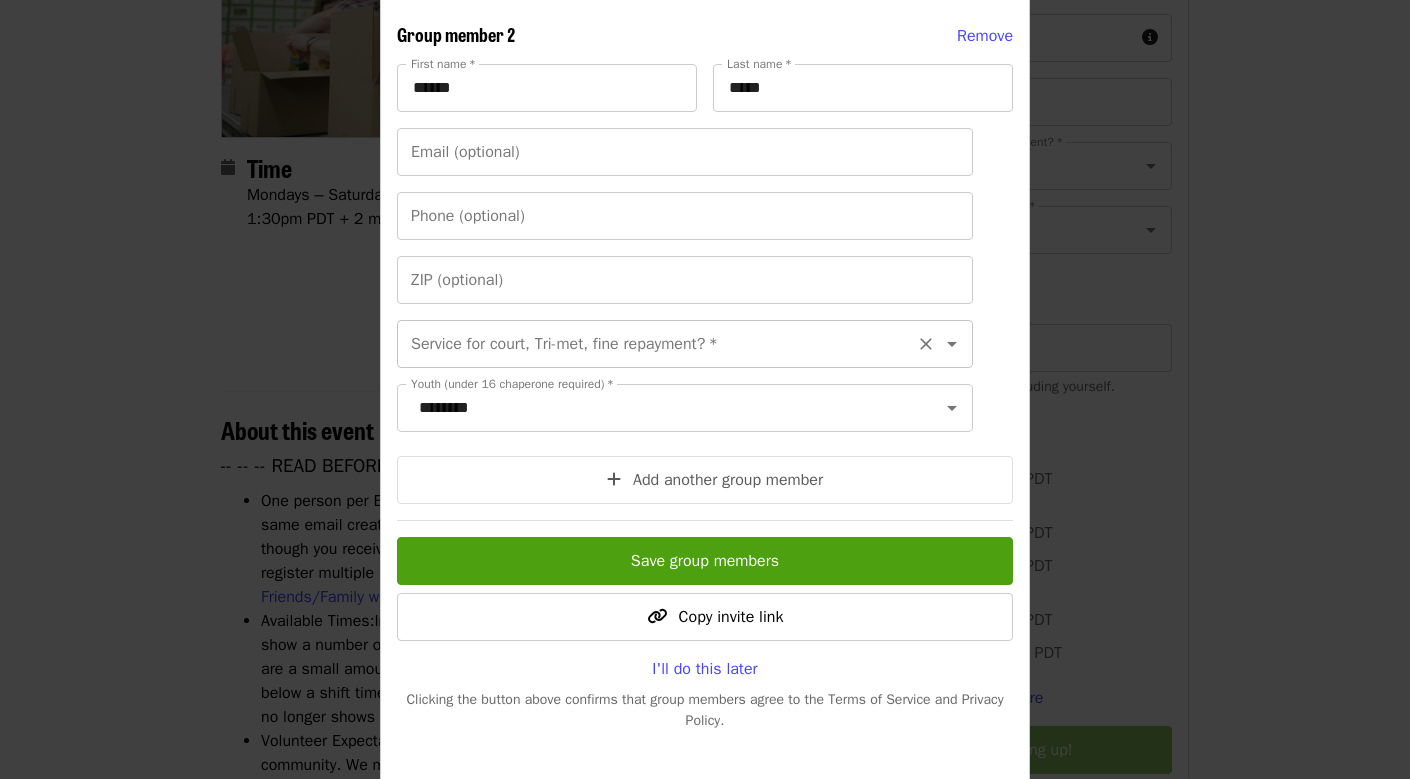 click on "Service for court, Tri-met, fine repayment?   *" at bounding box center [660, 344] 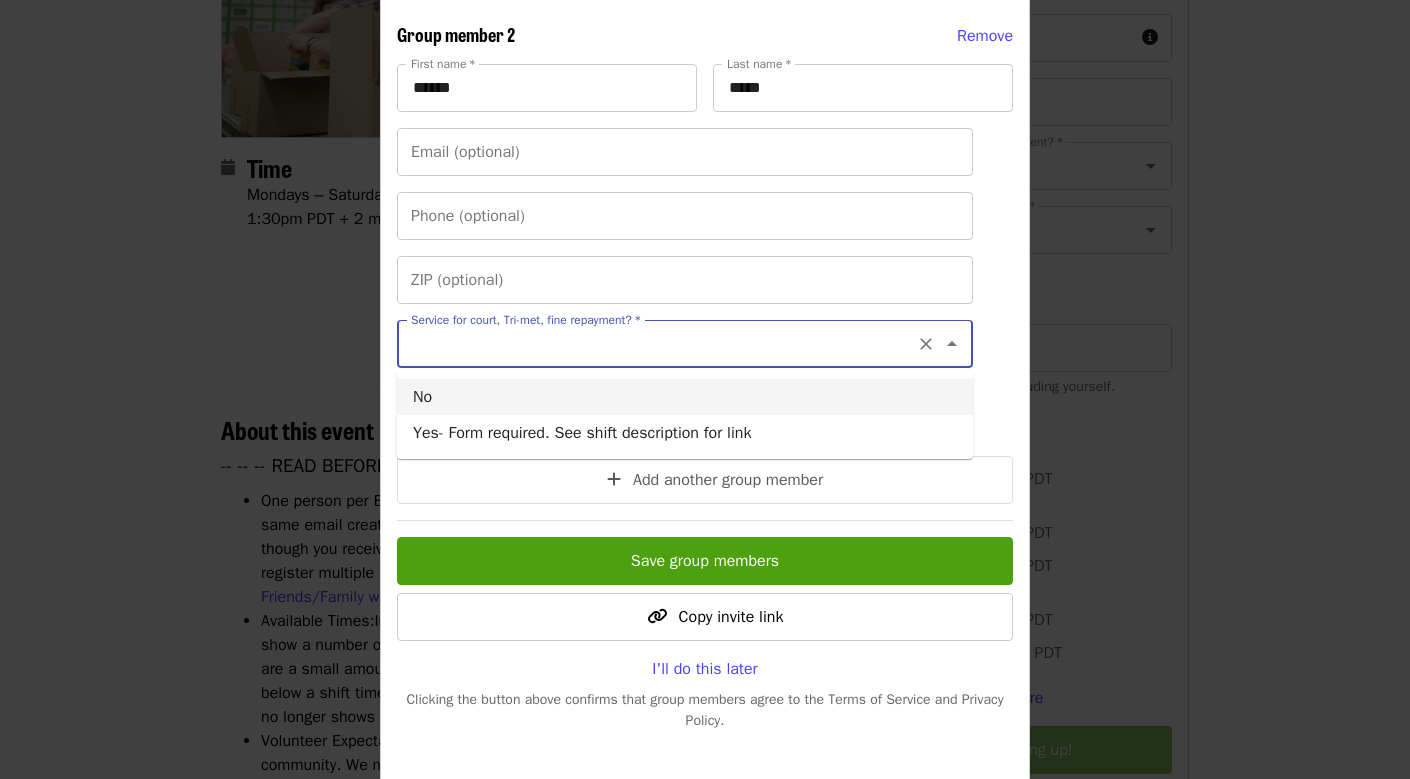click on "No" at bounding box center [685, 397] 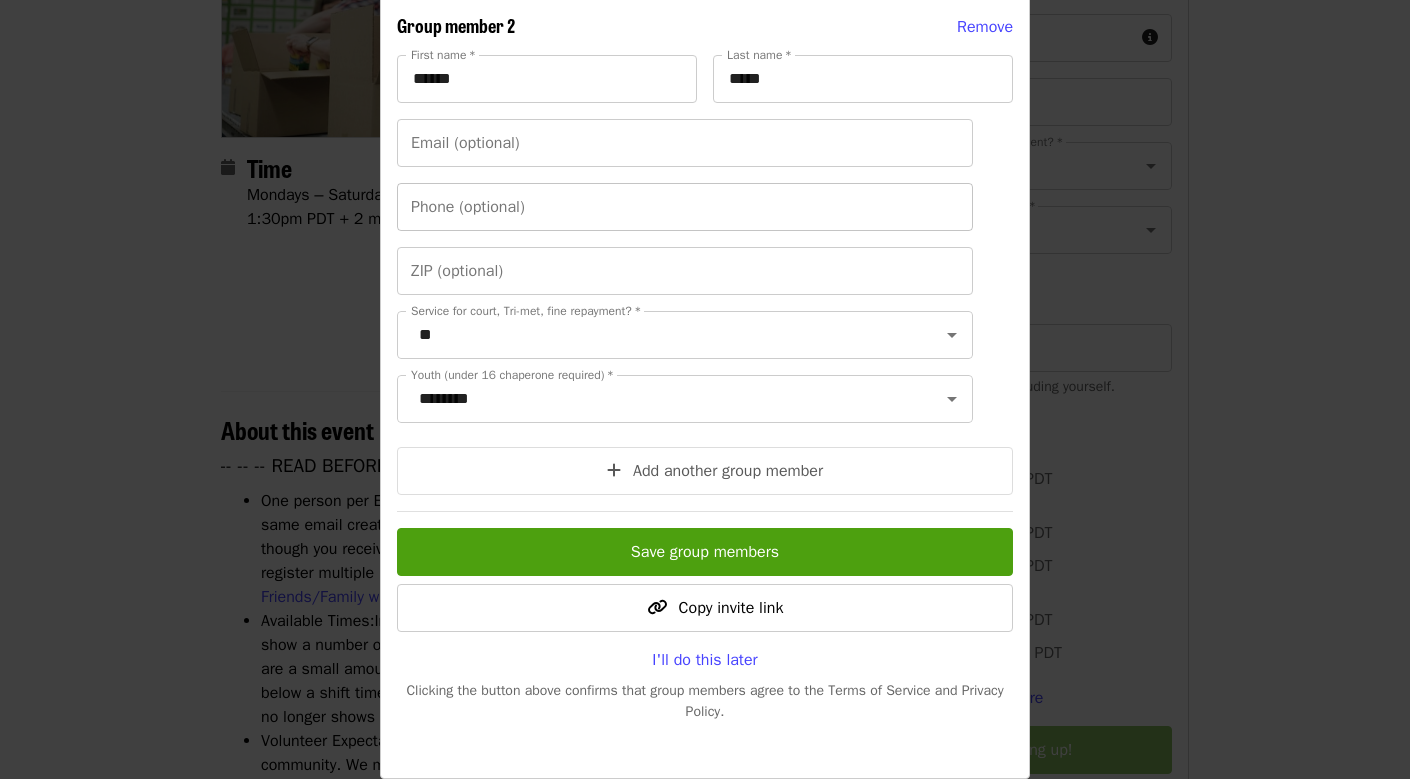 scroll, scrollTop: 815, scrollLeft: 0, axis: vertical 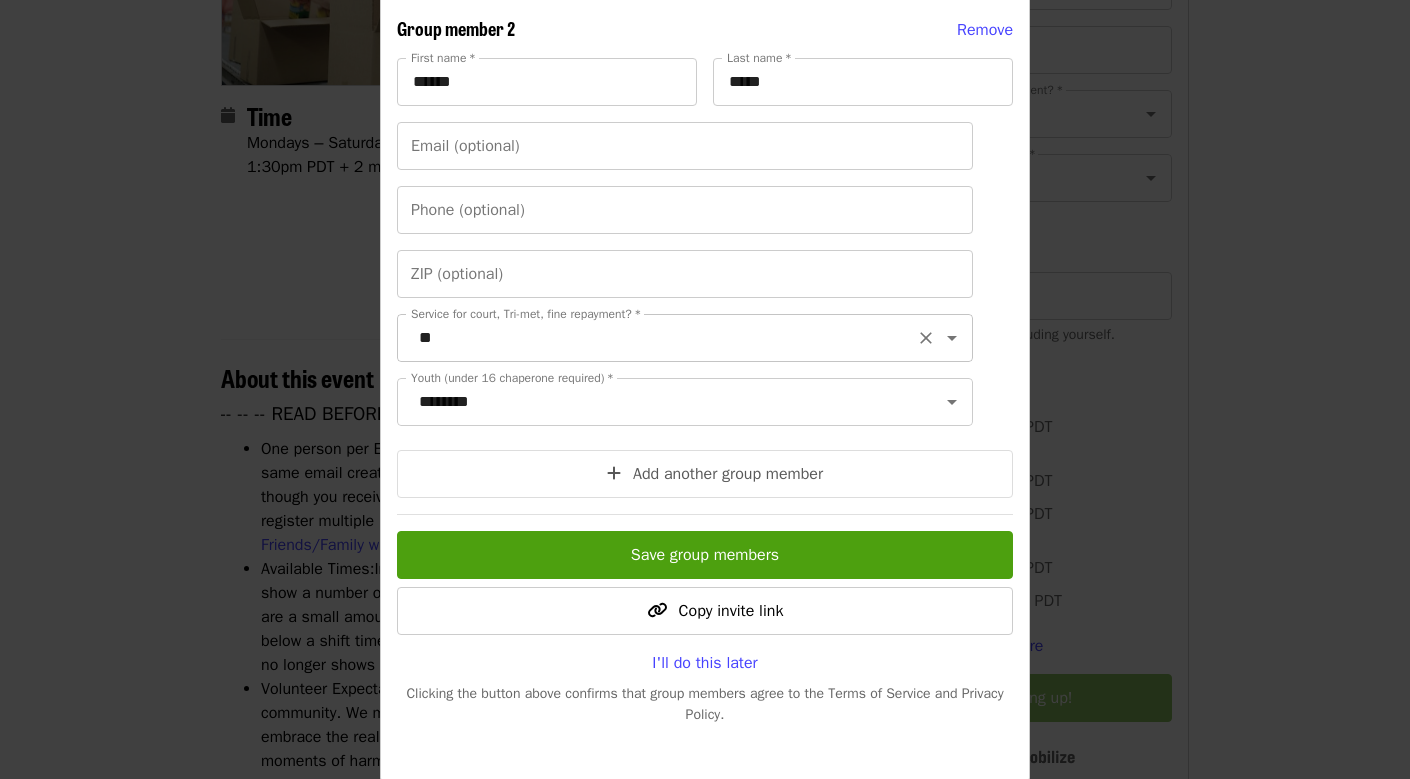 click on "**" at bounding box center (660, 338) 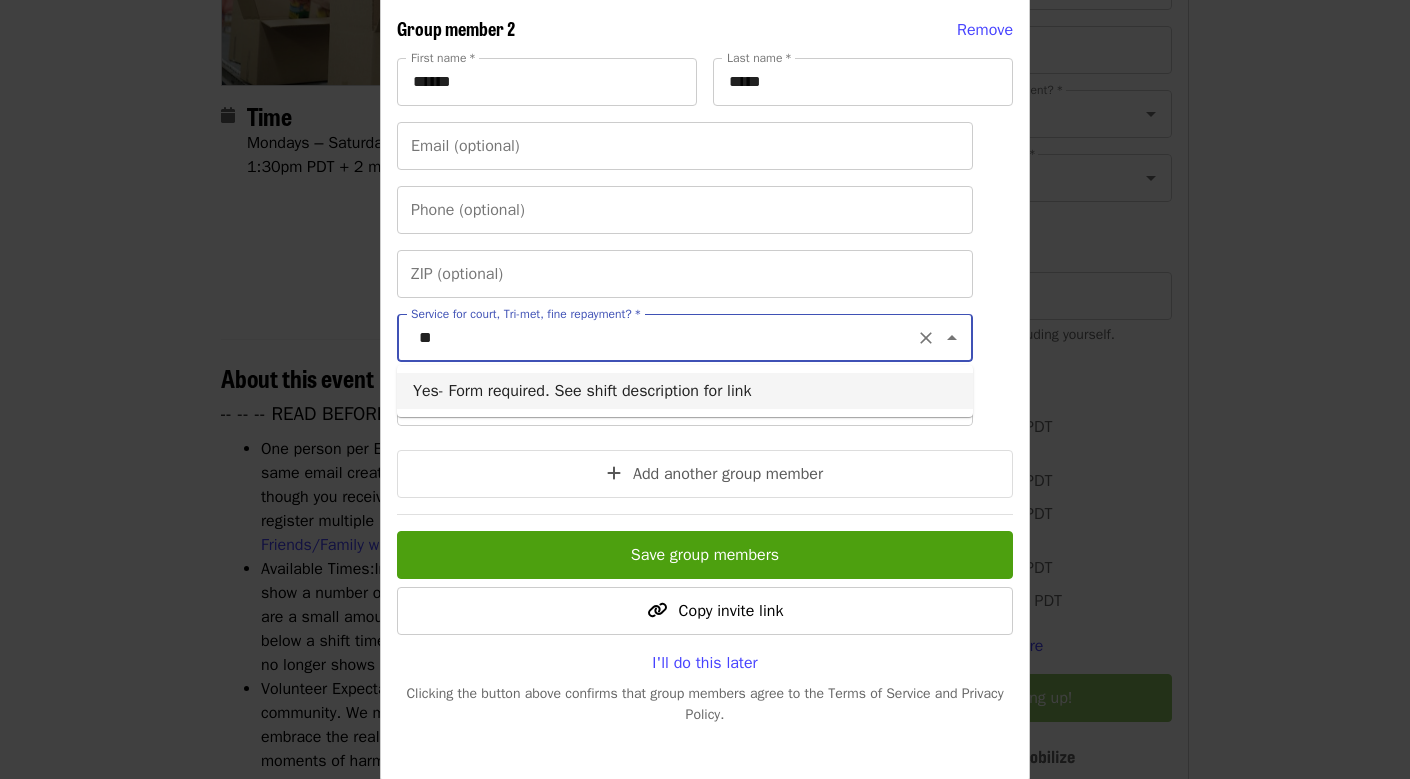 click 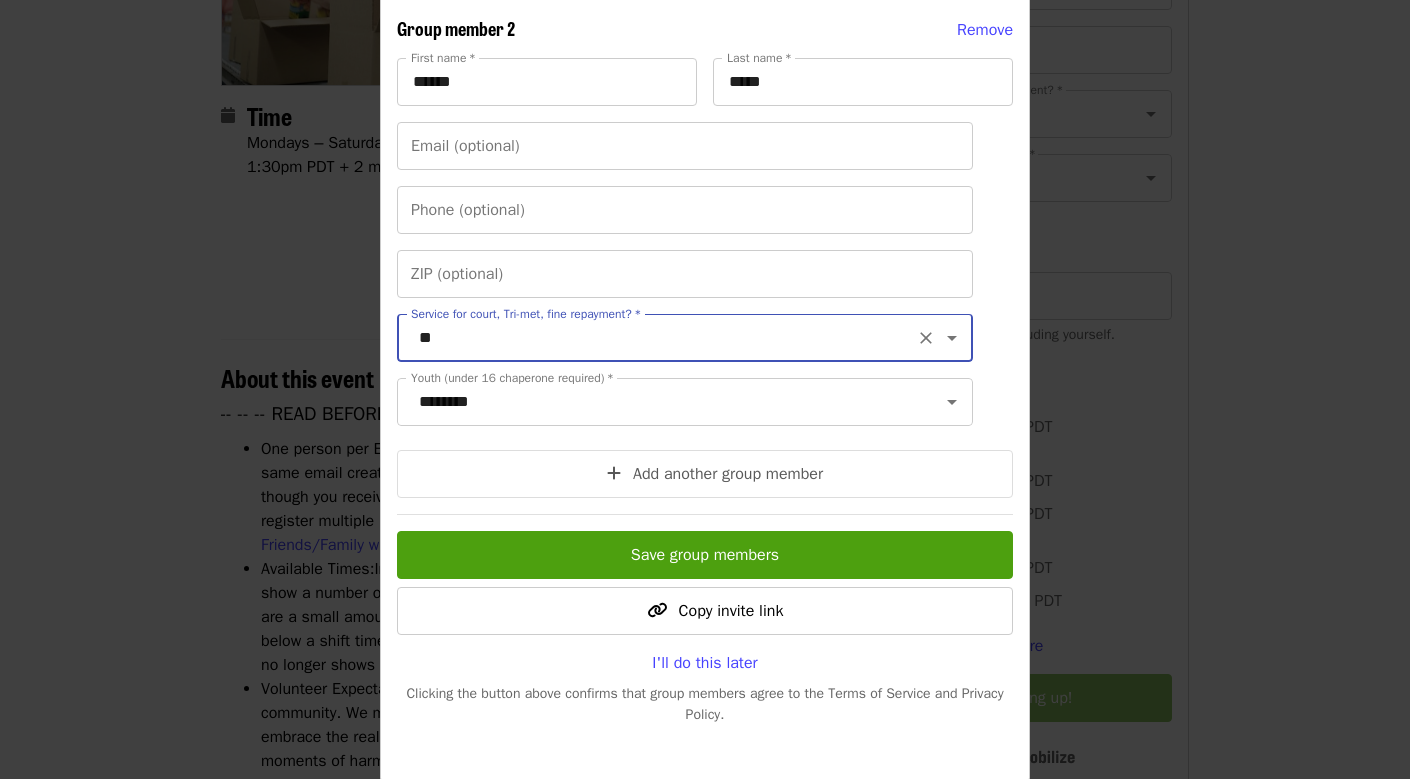 click 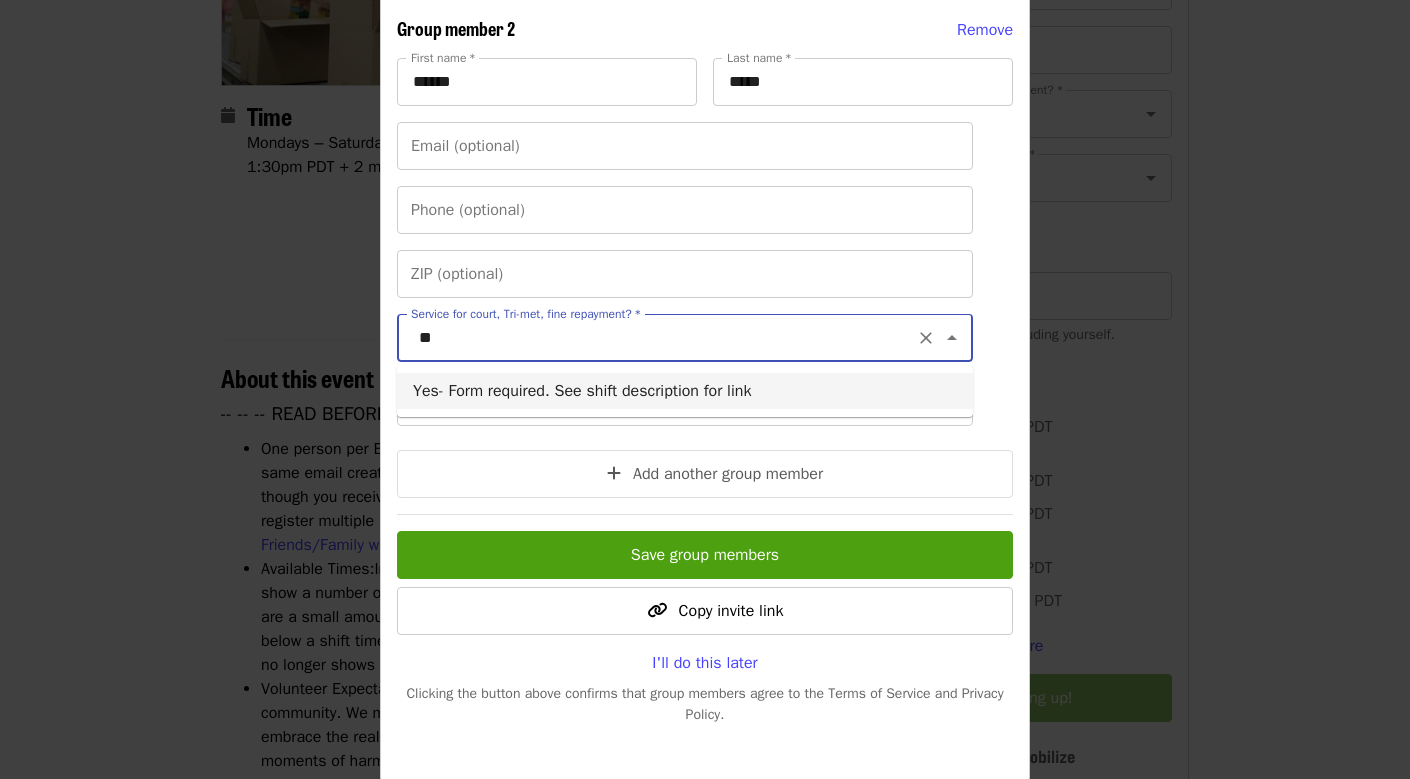 click 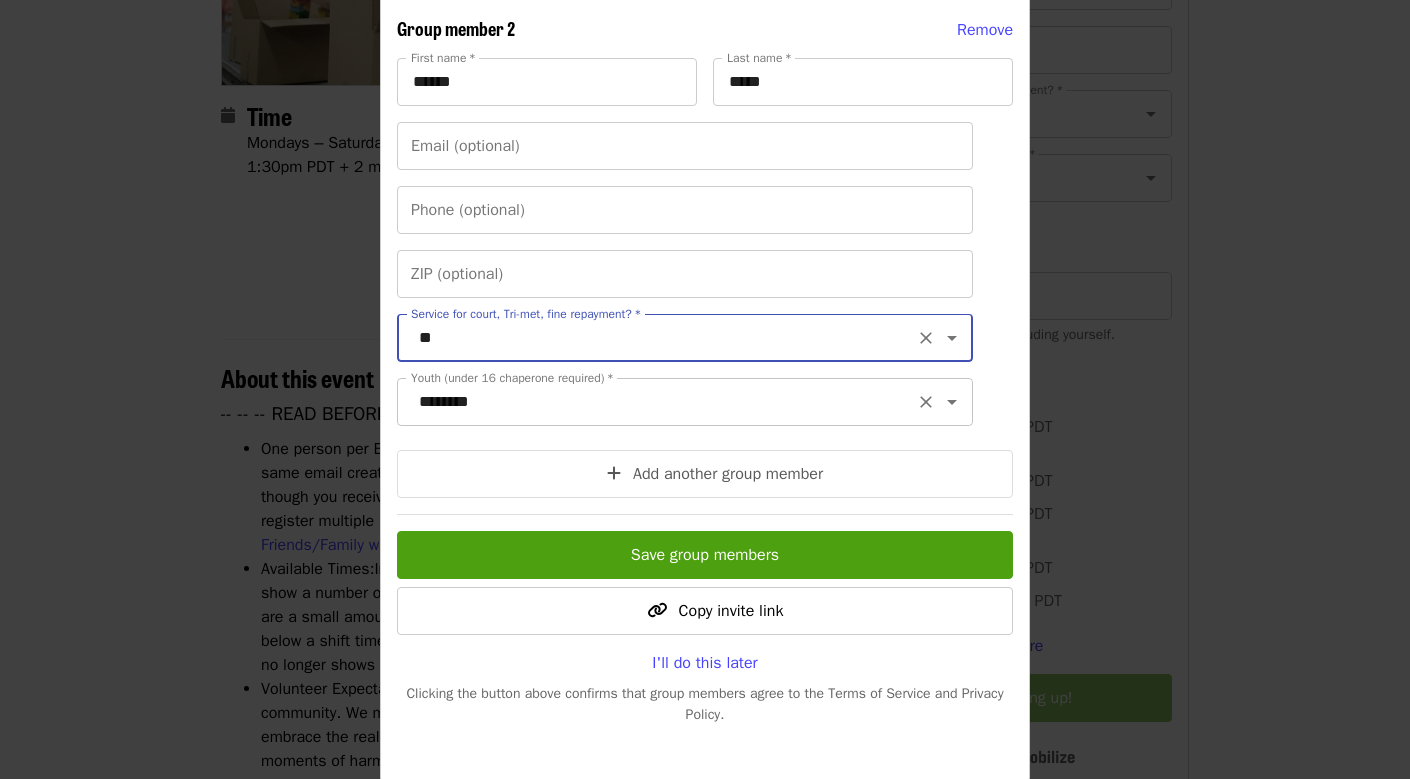 click 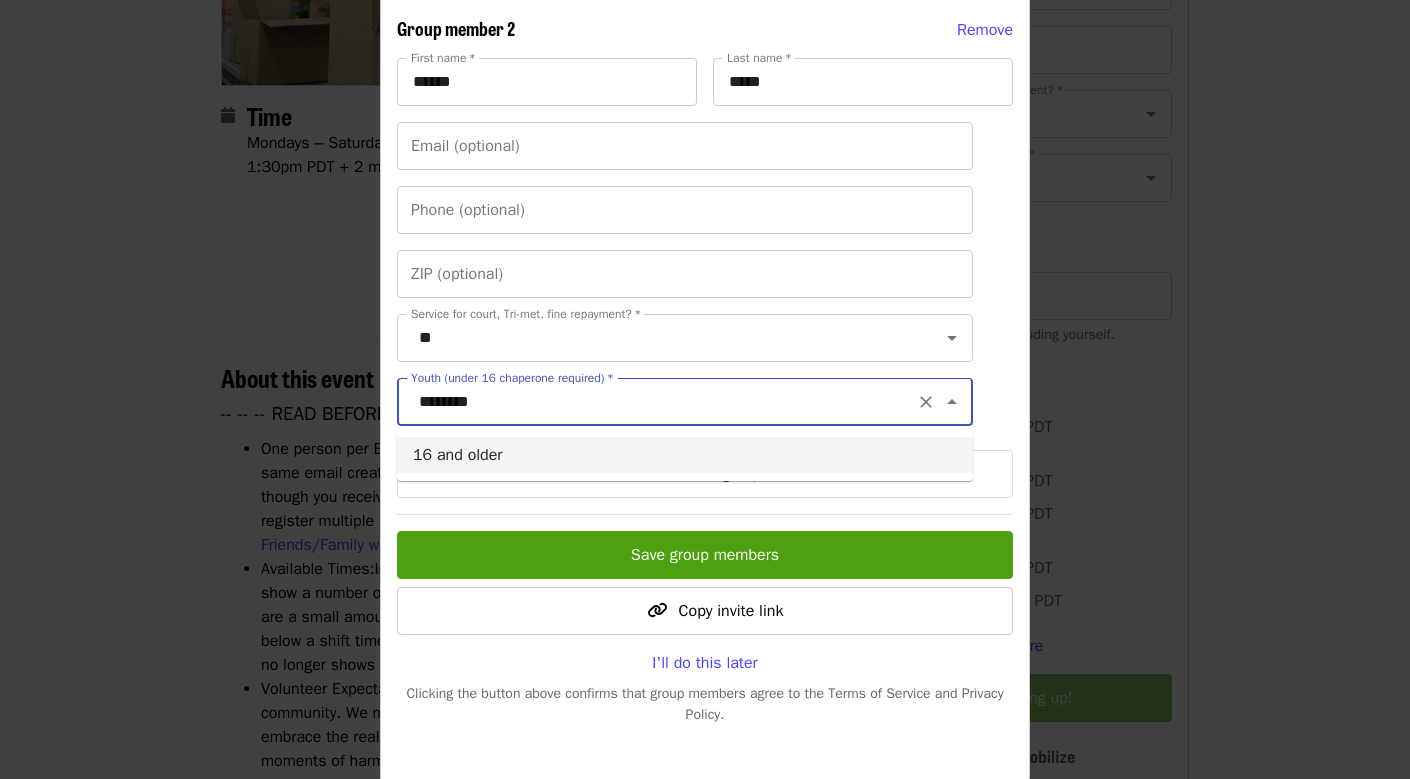 click 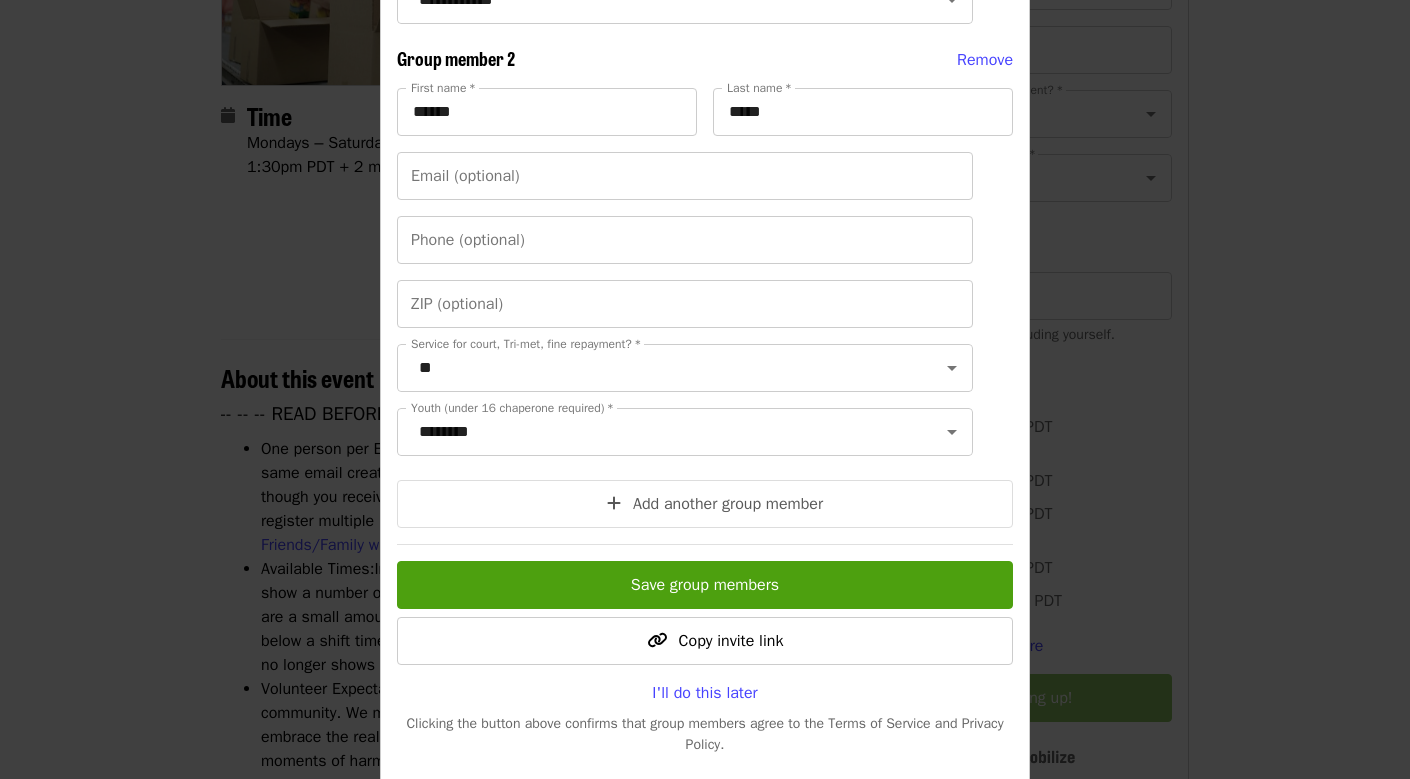 scroll, scrollTop: 766, scrollLeft: 0, axis: vertical 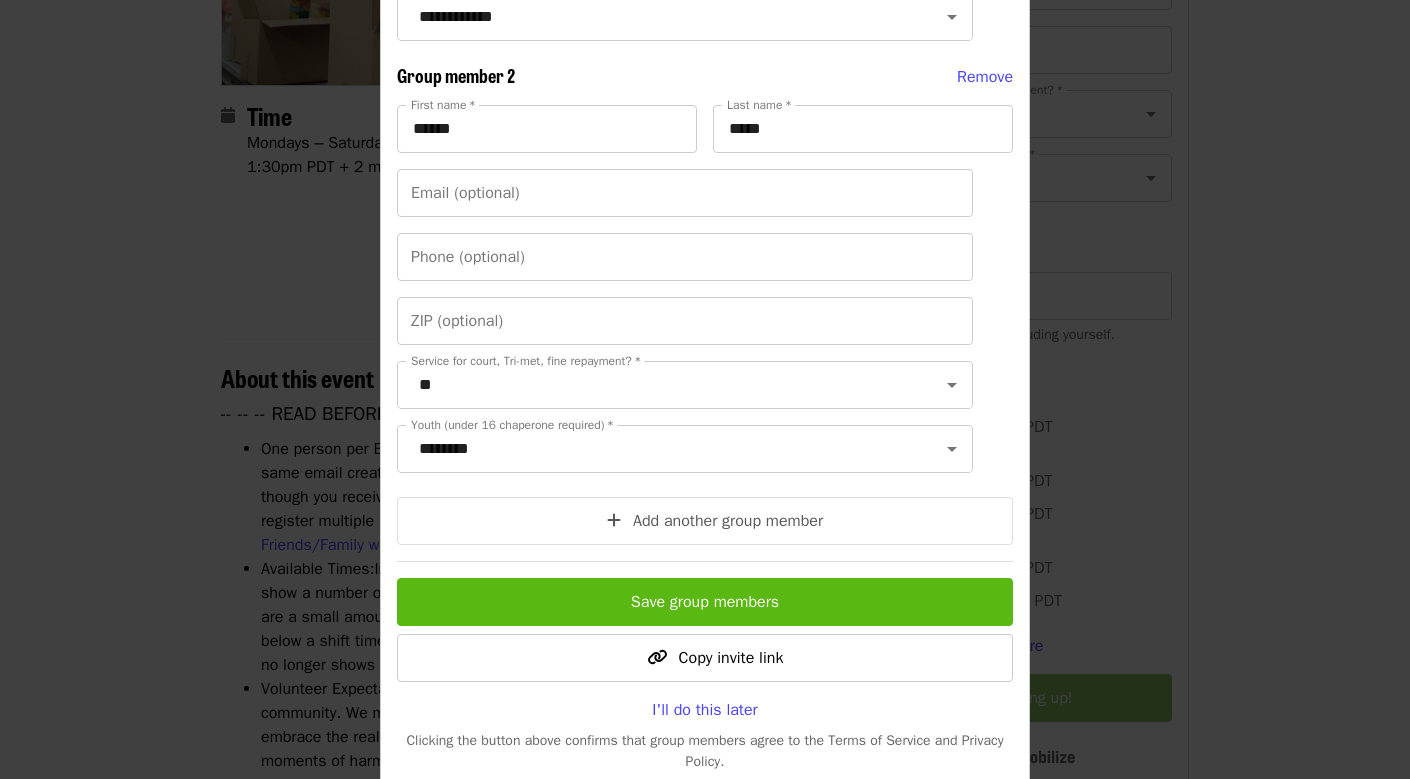 click on "Save group members" at bounding box center [705, 602] 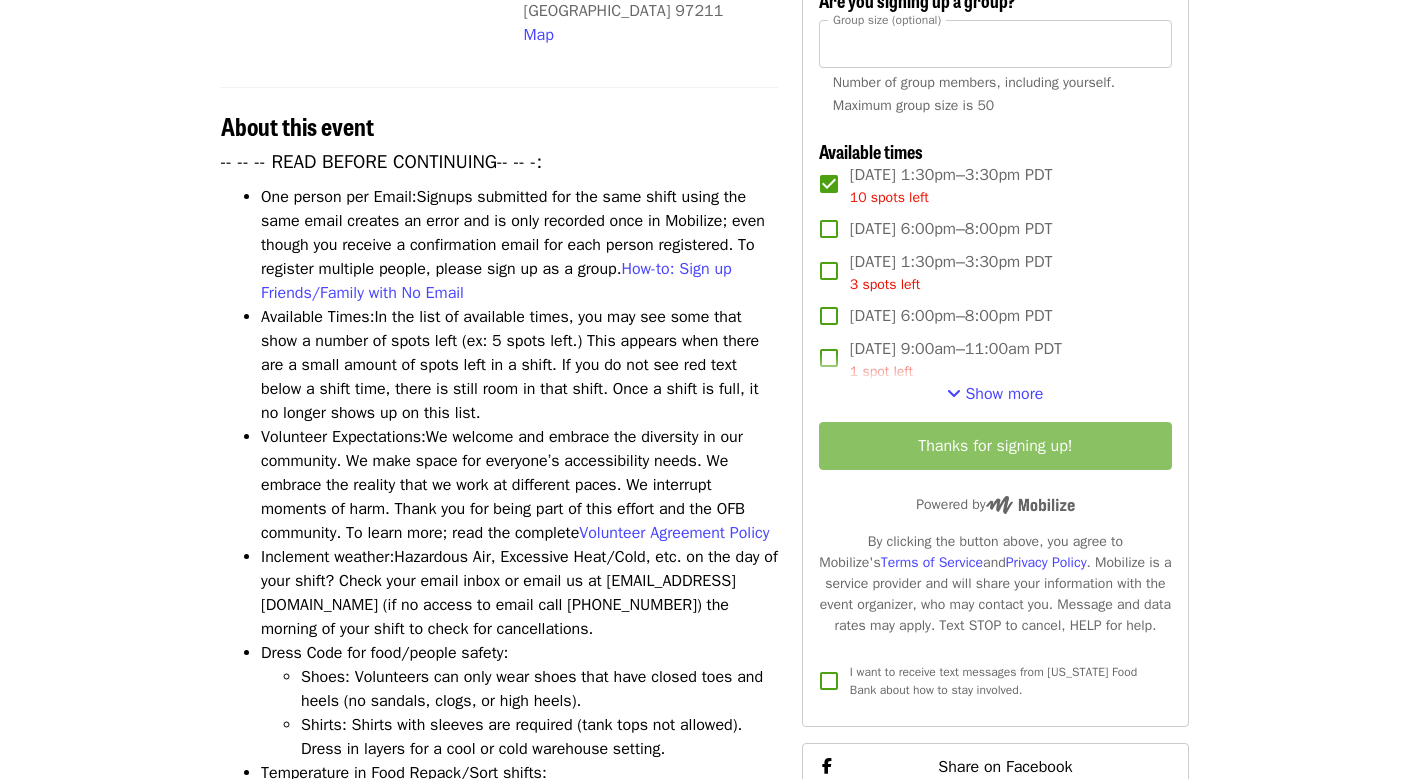 scroll, scrollTop: 674, scrollLeft: 0, axis: vertical 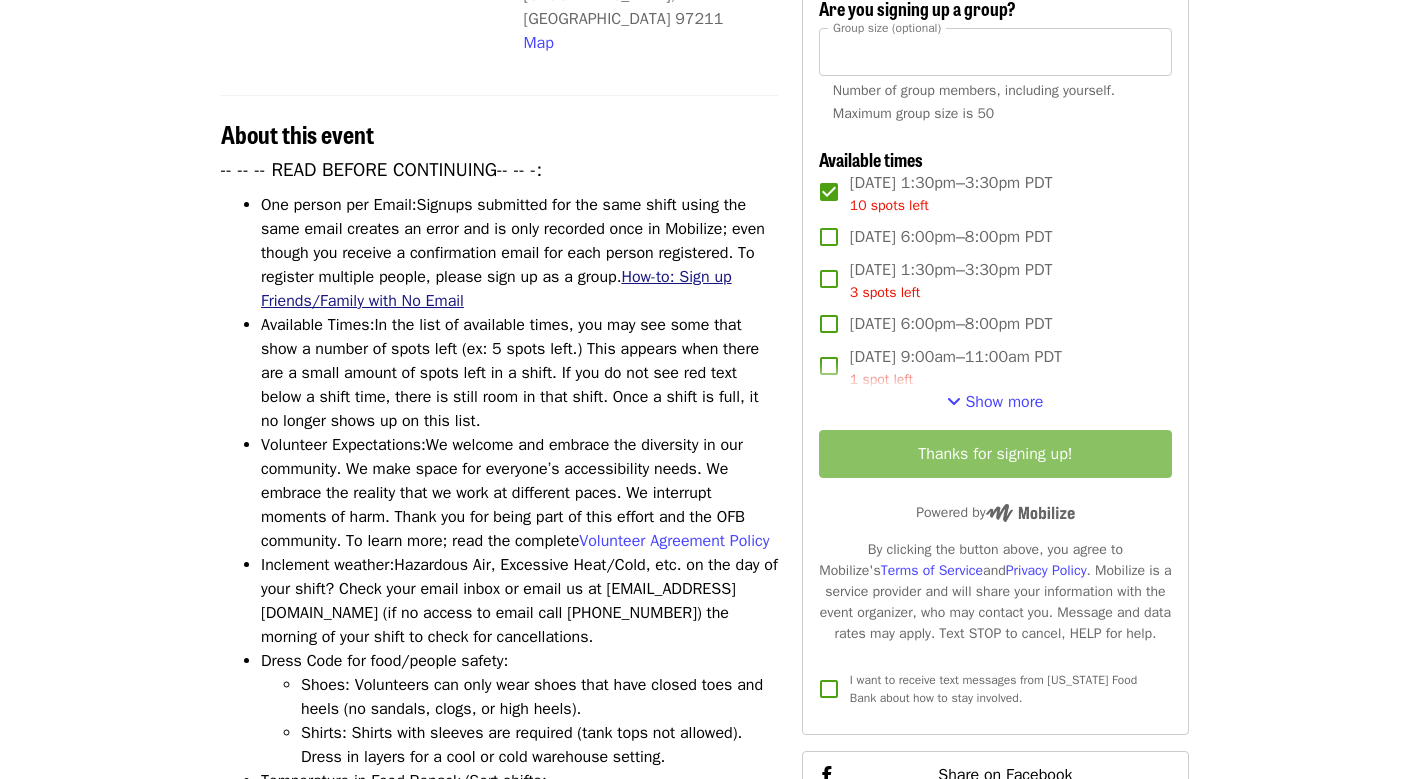 click on "How-to: Sign up Friends/Family with No Email" at bounding box center [496, 289] 